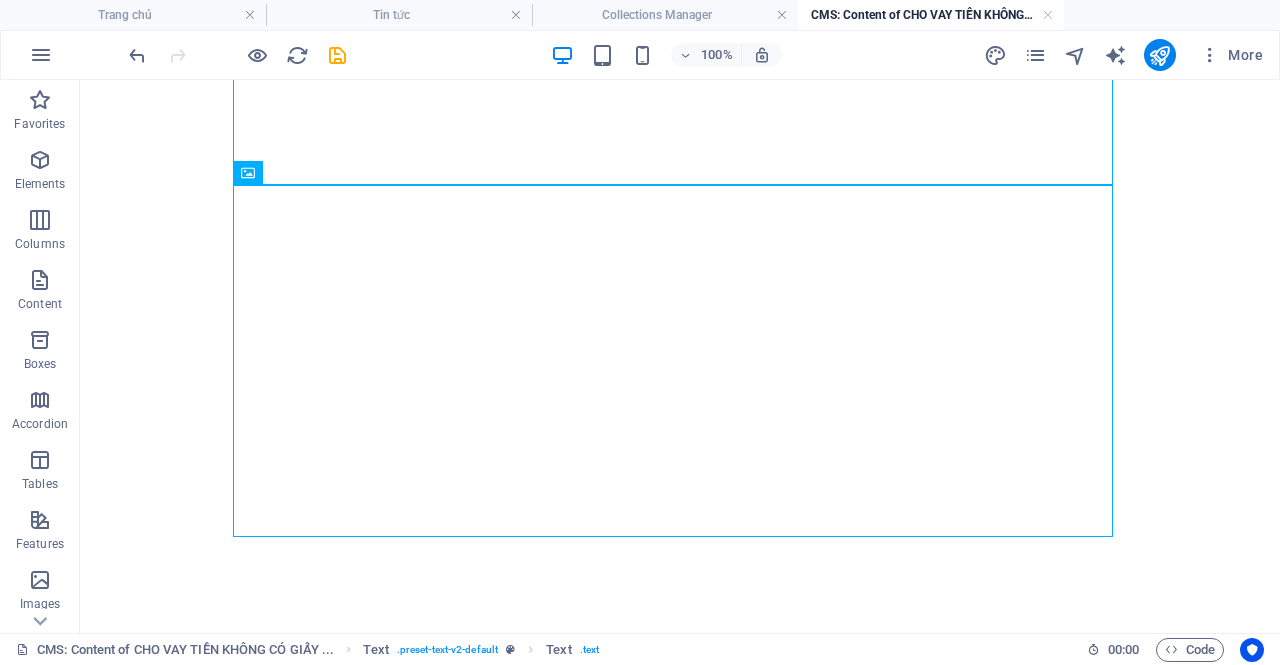 scroll, scrollTop: 0, scrollLeft: 0, axis: both 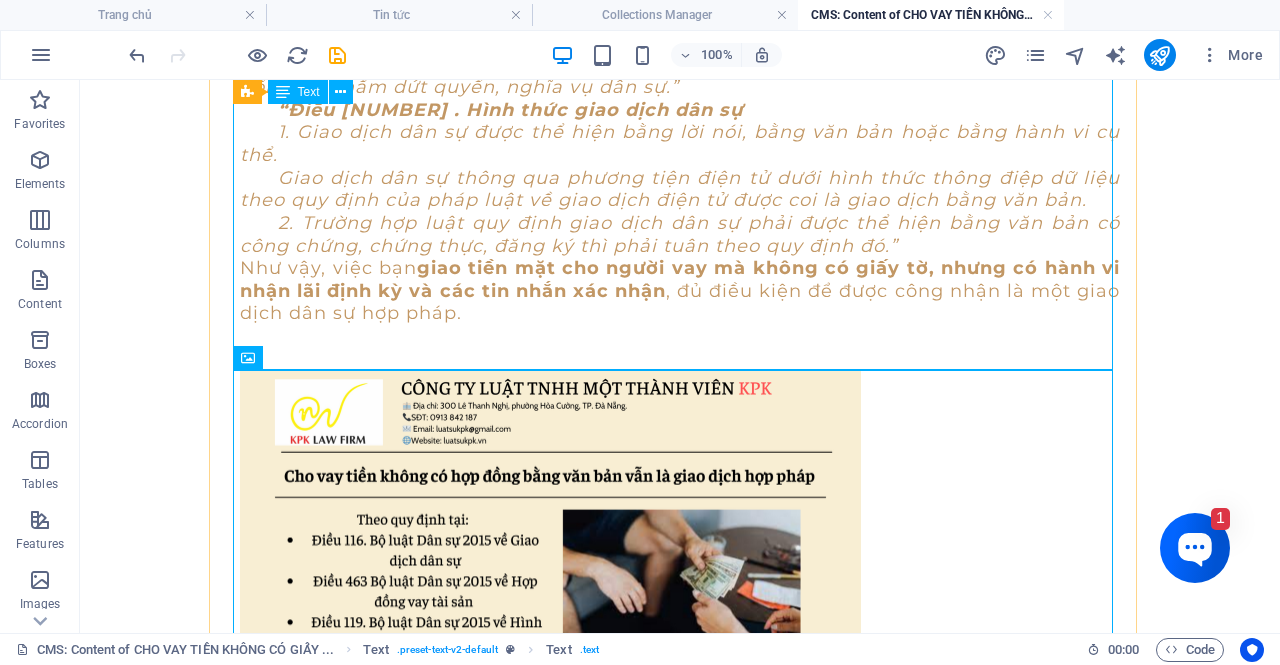 click on "Theo quy định tại Điều 463 Bộ luật Dân sự 2015, hợp đồng vay tài sản là sự thỏa thuận giữa các bên, theo đó bên cho vay giao tài sản cho bên vay; đến hạn trả, bên vay phải hoàn trả tài sản theo thỏa thuận và trả lãi nếu có (Phổ biến là giấy tờ viết tay do hai bên tự viết và ký). “ Điều 463. Hợp đồng vay tài sản Hợp đồng vay tài sản là sự thỏa thuận giữa các bên, theo đó bên cho vay giao tài sản cho bên vay; khi đến hạn trả, bên vay phải hoàn trả cho bên cho vay tài sản cùng loại theo đúng số lượng, chất lượng và chỉ phải trả lãi nếu có thỏa thuận hoặc pháp luật có quy định.” “Điều 116. Giao dịch dân sự Giao dịch dân sự là hợp đồng hoặc hành vi pháp lý đơn phương làm phát sinh, thay đổi hoặc chấm dứt quyền, nghĩa vụ dân sự.” “Điều 119. Hình thức giao dịch dân sự" at bounding box center (680, 41) 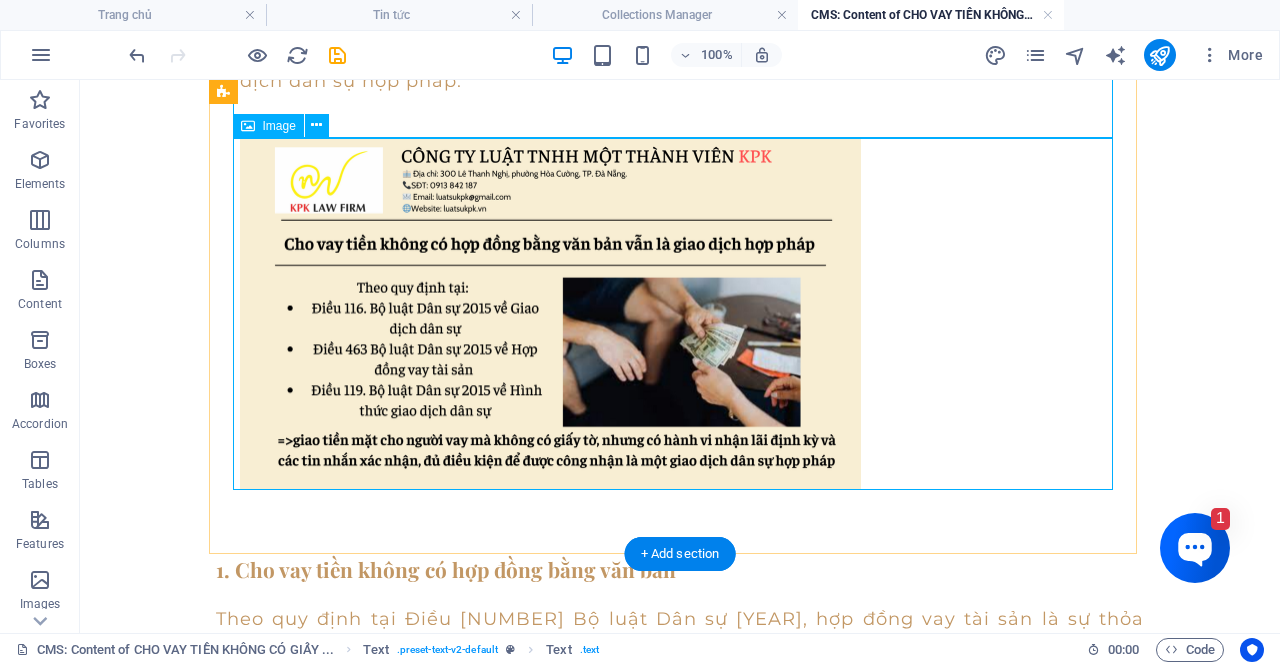 scroll, scrollTop: 1063, scrollLeft: 0, axis: vertical 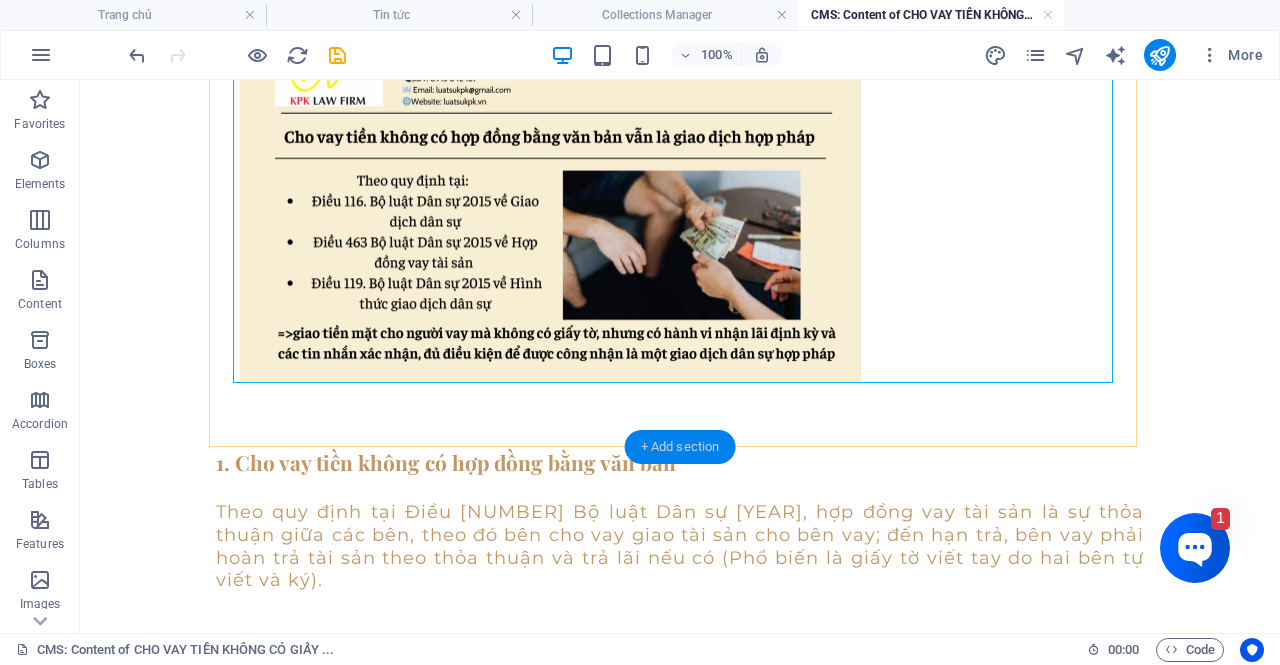click on "+ Add section" at bounding box center (680, 447) 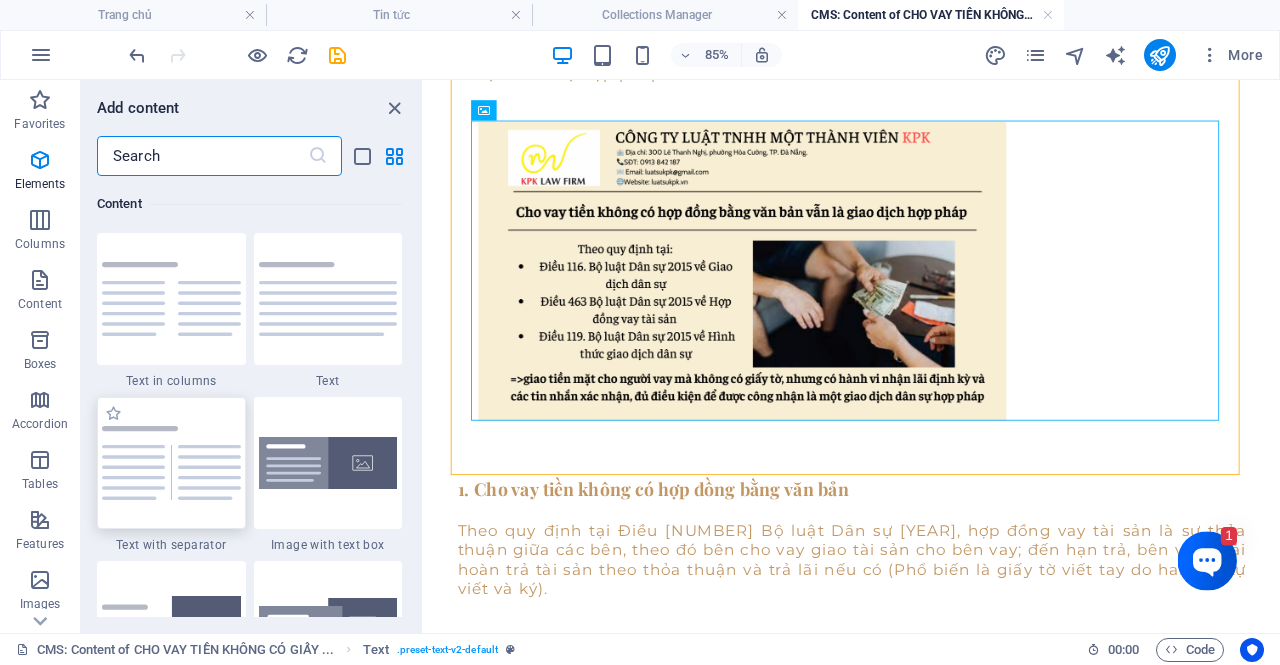 scroll, scrollTop: 3499, scrollLeft: 0, axis: vertical 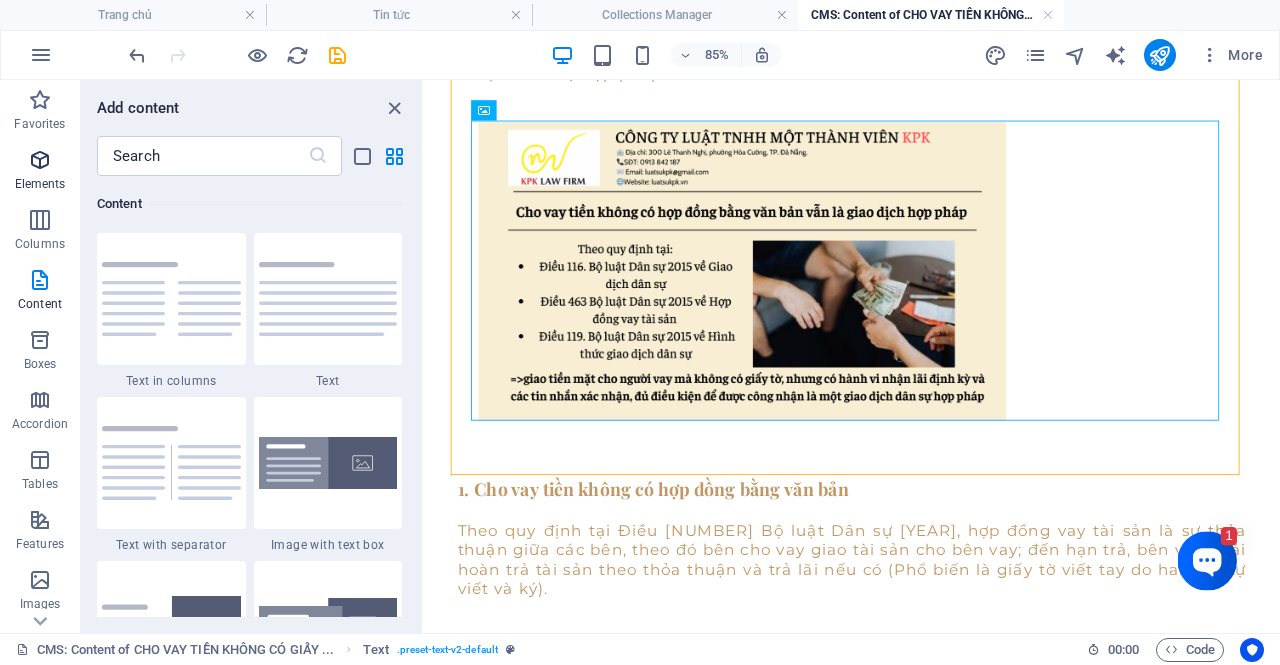 click on "Elements" at bounding box center [40, 172] 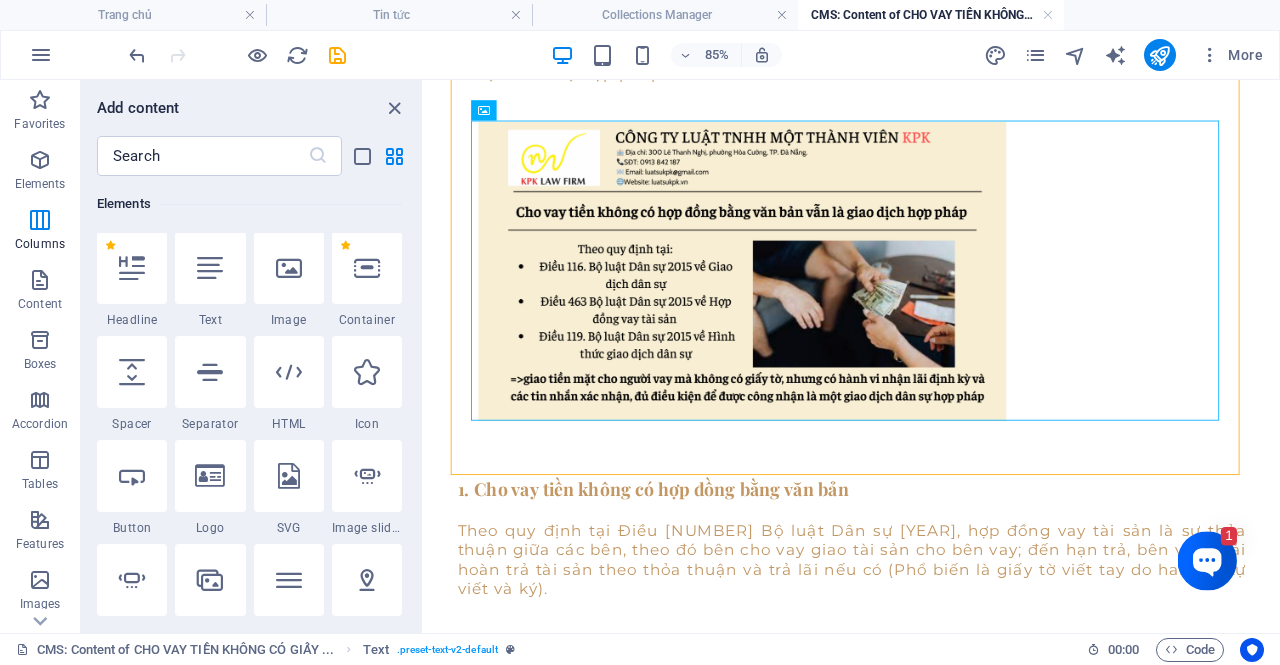 scroll, scrollTop: 213, scrollLeft: 0, axis: vertical 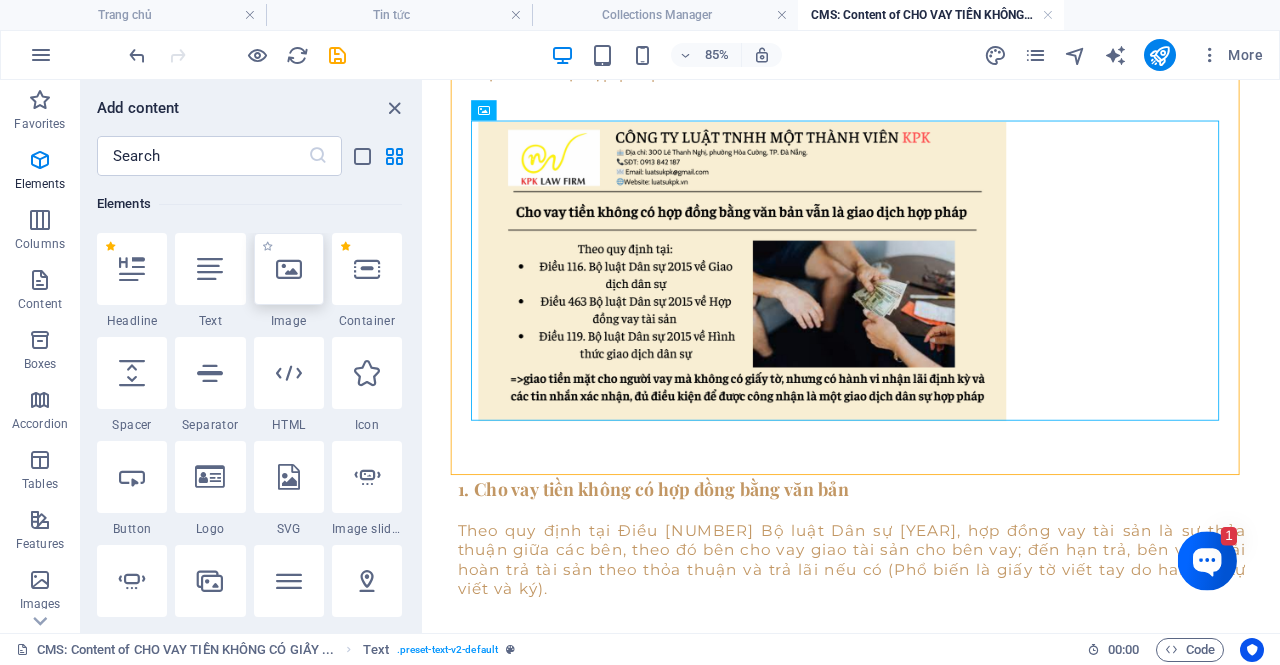 click at bounding box center [289, 269] 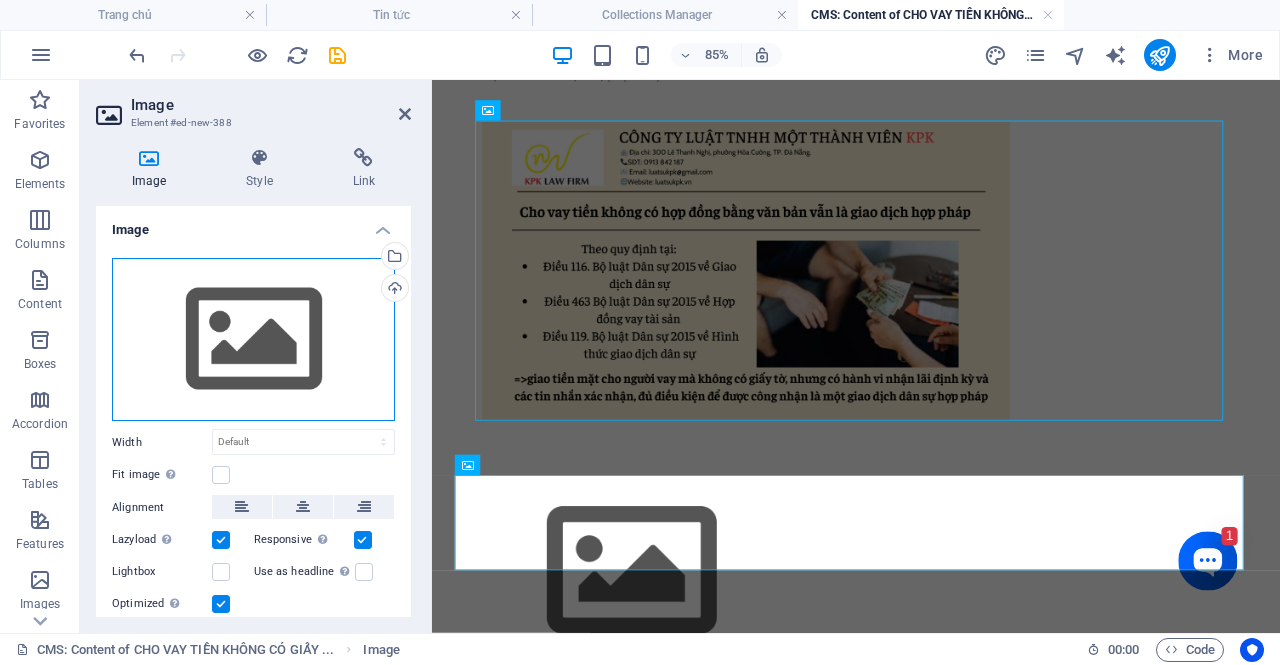 click on "Drag files here, click to choose files or select files from Files or our free stock photos & videos" at bounding box center [253, 340] 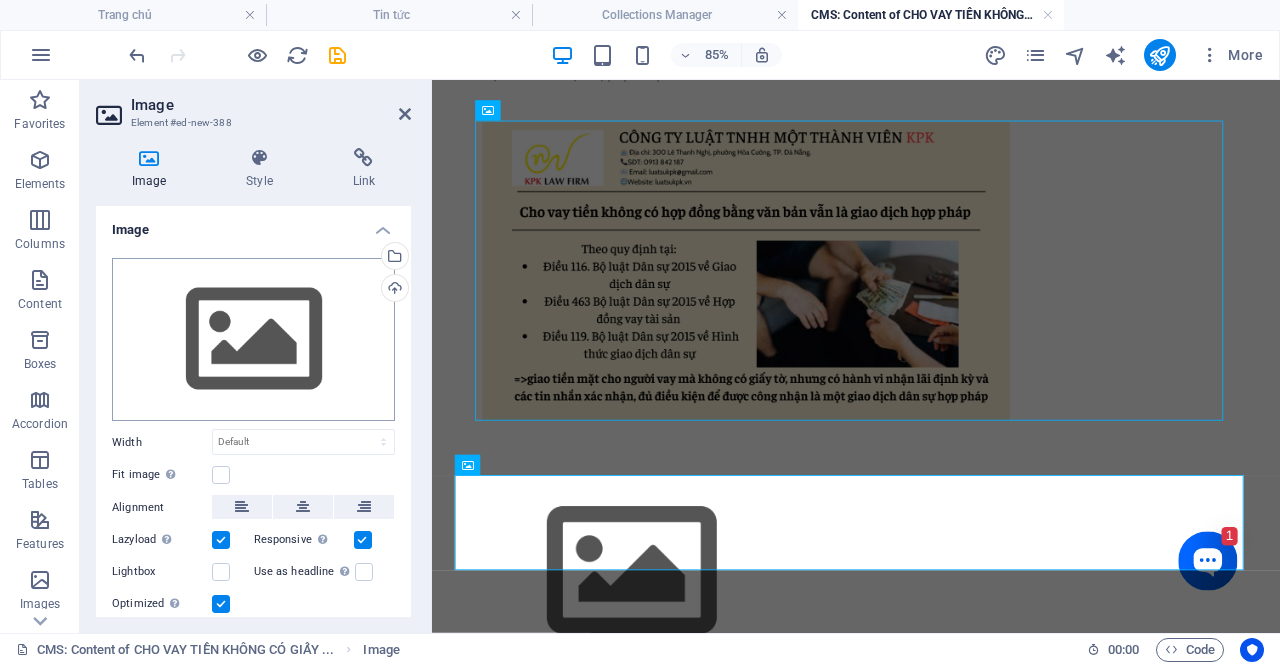 click on "luatsukpk.vn Trang chủ Tin tức Collections Manager CMS: Content of CHO VAY TIỀN KHÔNG CÓ GIẤY ... Favorites Elements Columns Content Boxes Accordion Tables Features Images Slider Header Footer Forms Marketing Collections
Drag here to replace the existing content. Press “Ctrl” if you want to create a new element.
Container   Banner   H1   Banner   Banner   Container   Separator   Menu Bar   Menu 70% More Trang chủ Image 00 : 00 Code Favorites Elements Columns Content Boxes Accordion Tables Features Images Slider Header Footer Forms Marketing Collections
Drag here to replace the existing content. Press “Ctrl” if you want to create a new element.
Collection item   H2   Preset   Collection item   Button   Placeholder   Container Preview item CHO VAY TIỀN KHÔNG CÓ GIẤY TỜ: CÓ THỂ ĐÒI LẠI ĐƯỢC KHÔNG? Edit content Configure collection" at bounding box center [640, 332] 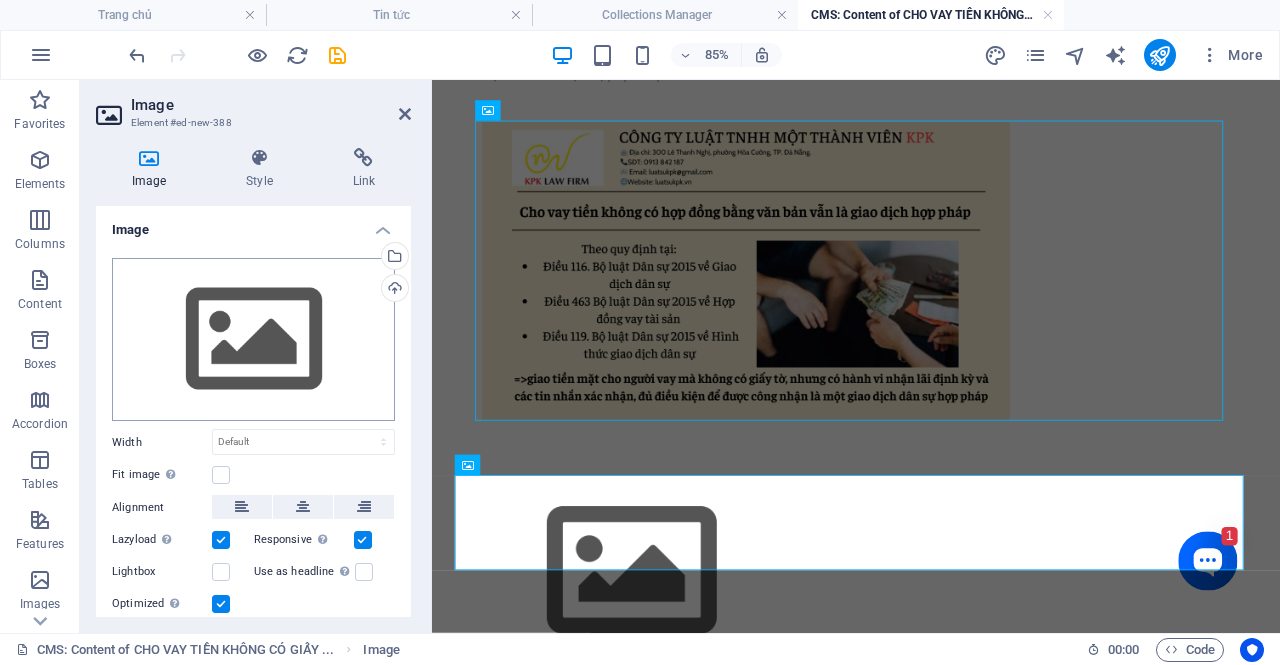 scroll, scrollTop: 148, scrollLeft: 0, axis: vertical 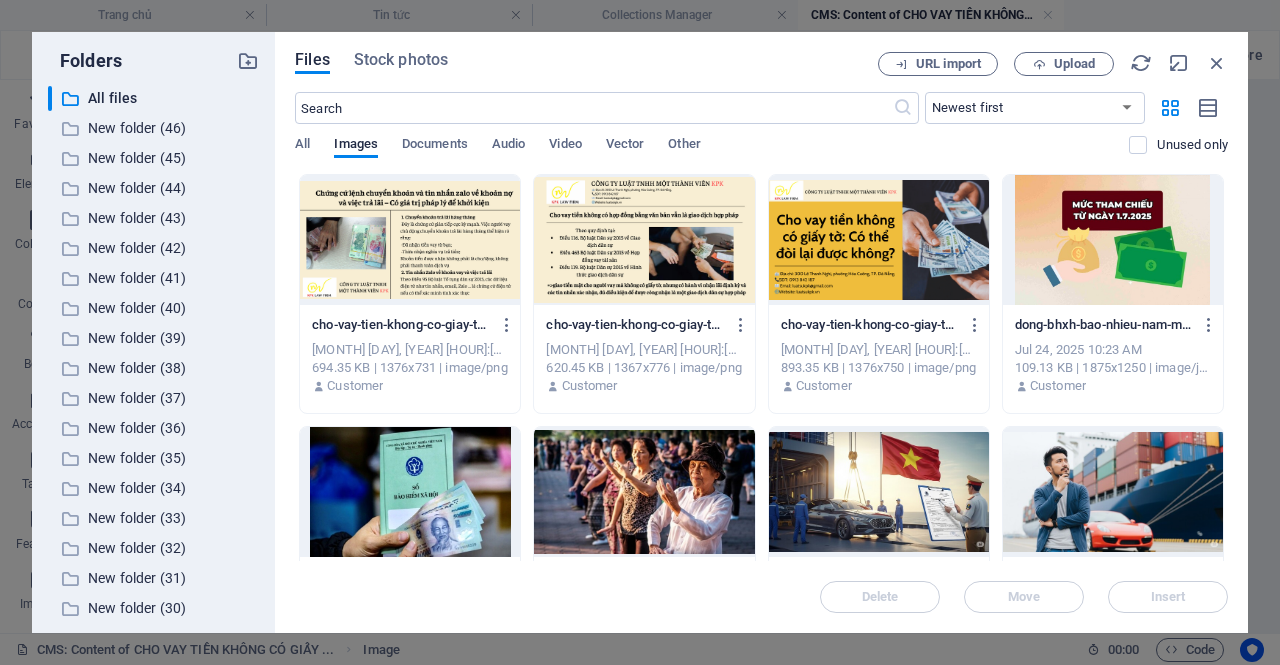 click at bounding box center (644, 240) 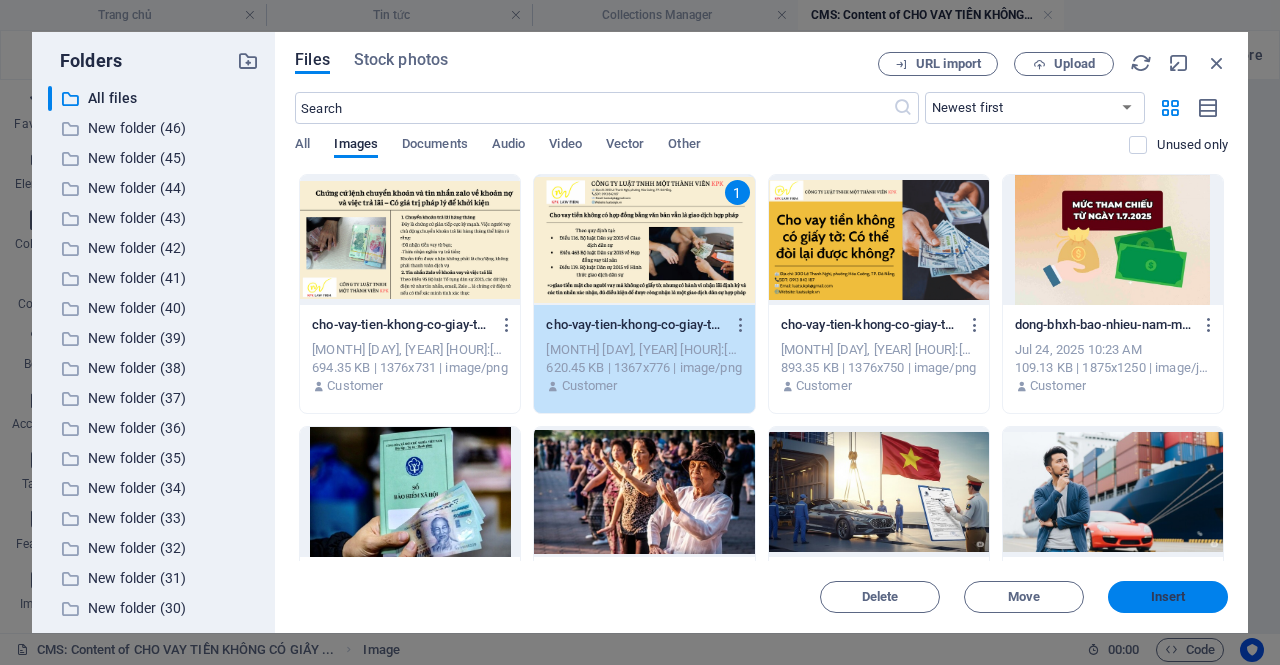 click on "Insert" at bounding box center (1168, 597) 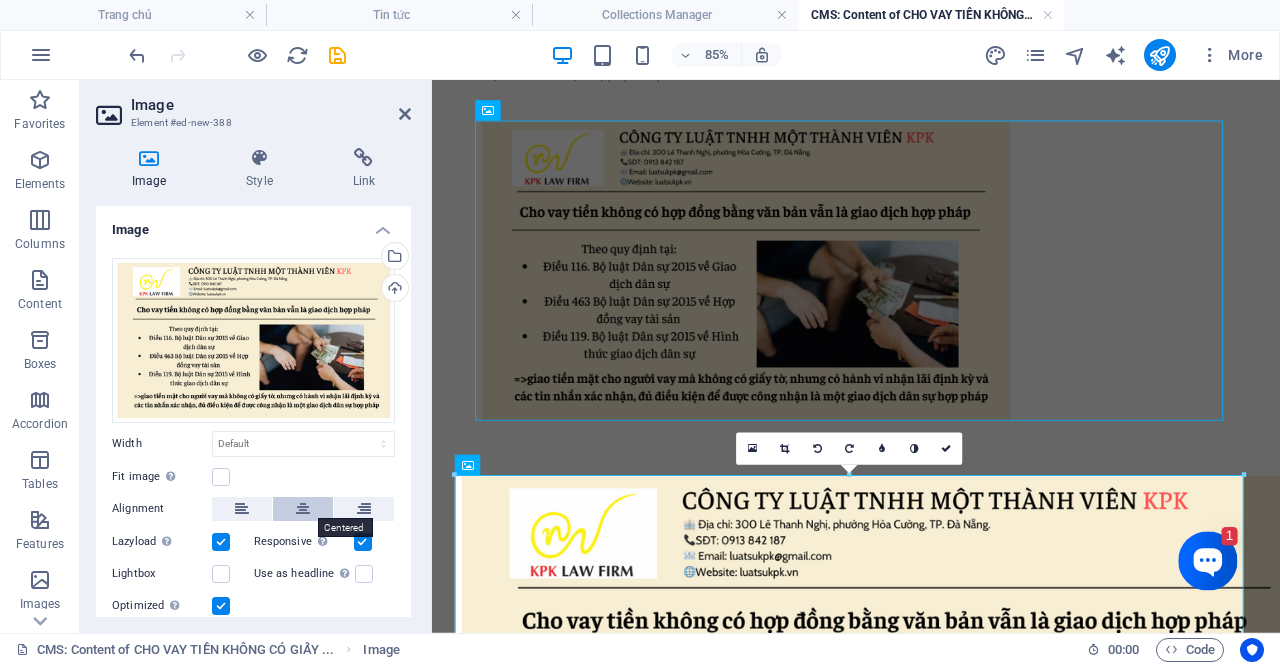 click at bounding box center (303, 509) 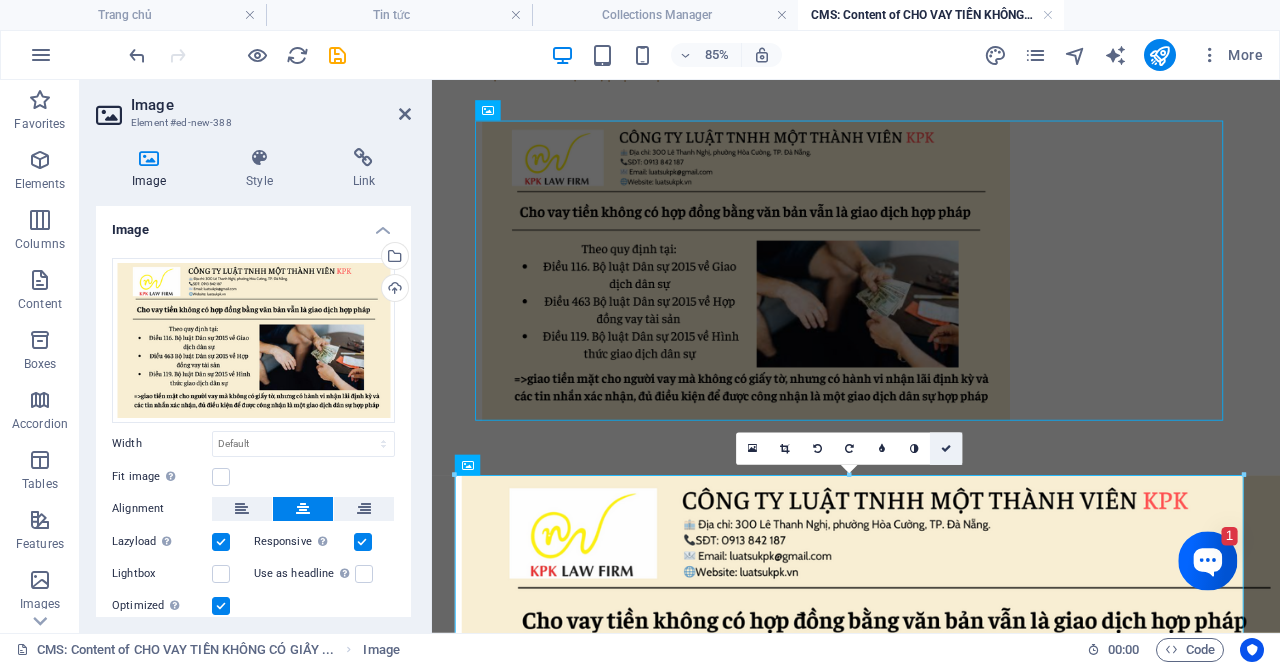 click at bounding box center (946, 449) 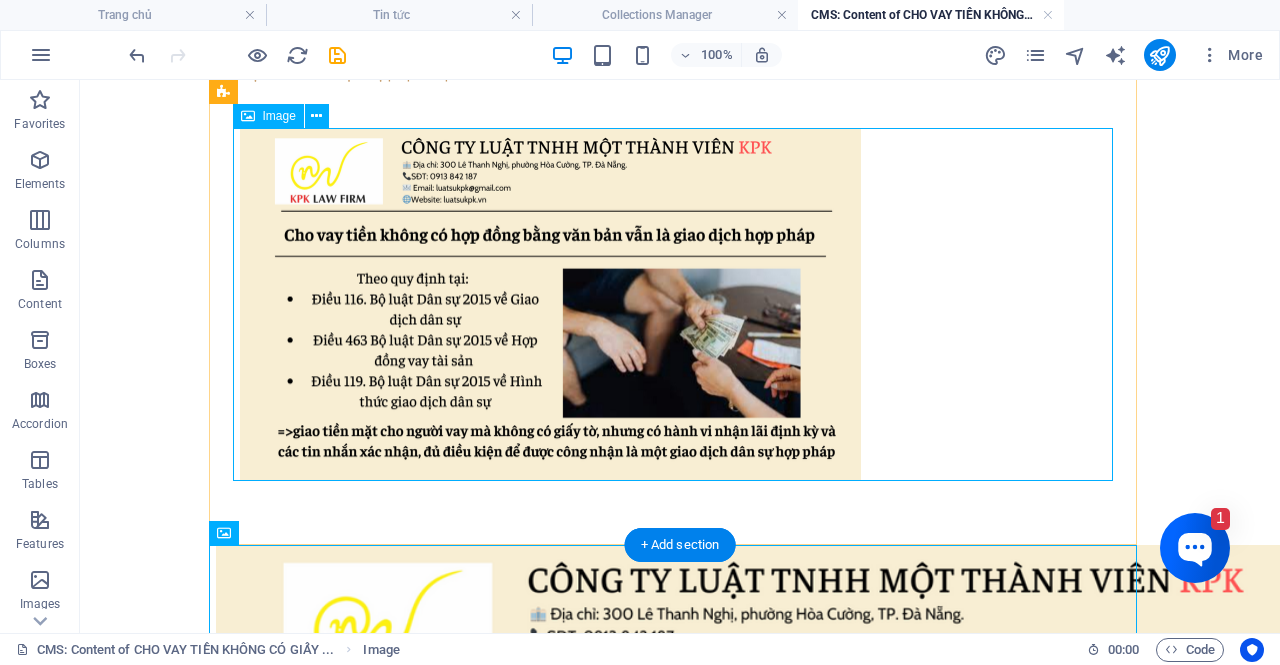 click at bounding box center [680, 305] 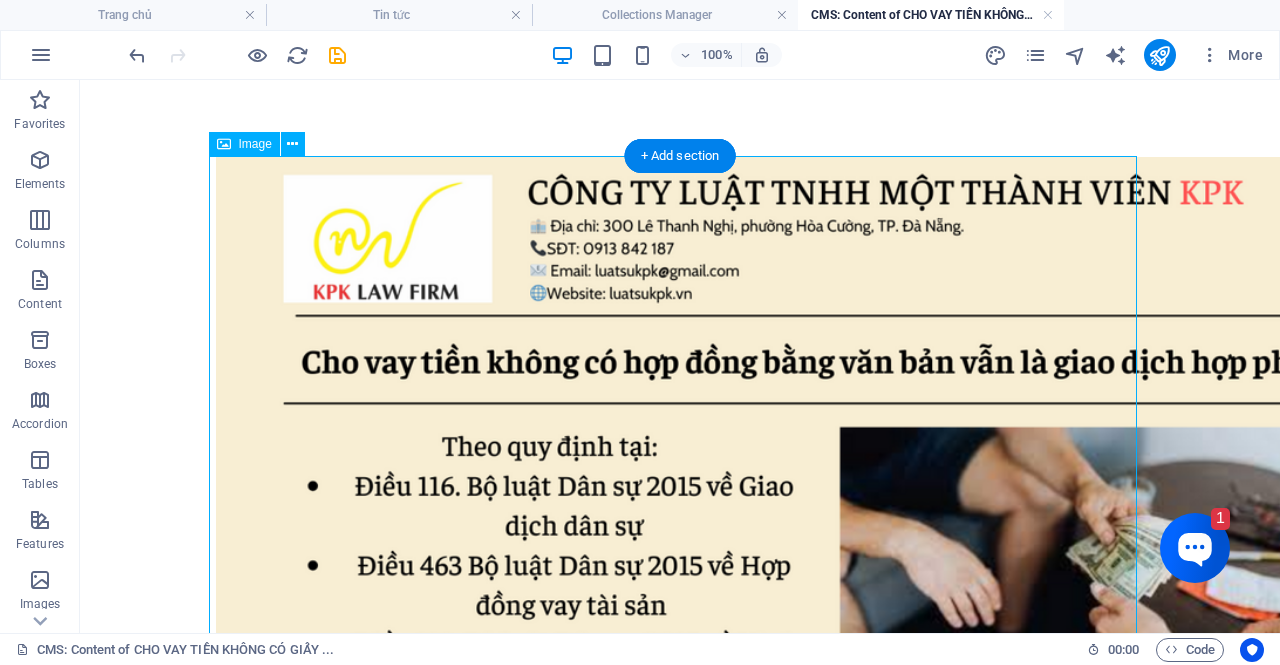 scroll, scrollTop: 1000, scrollLeft: 0, axis: vertical 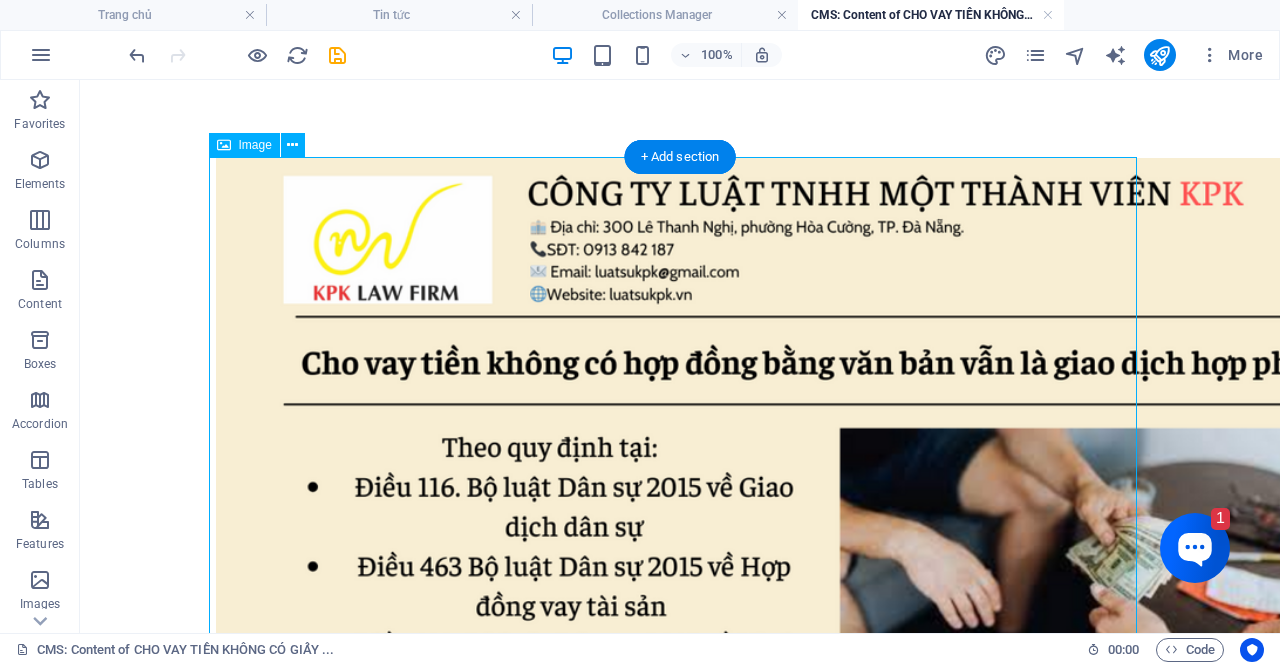 click at bounding box center (680, 498) 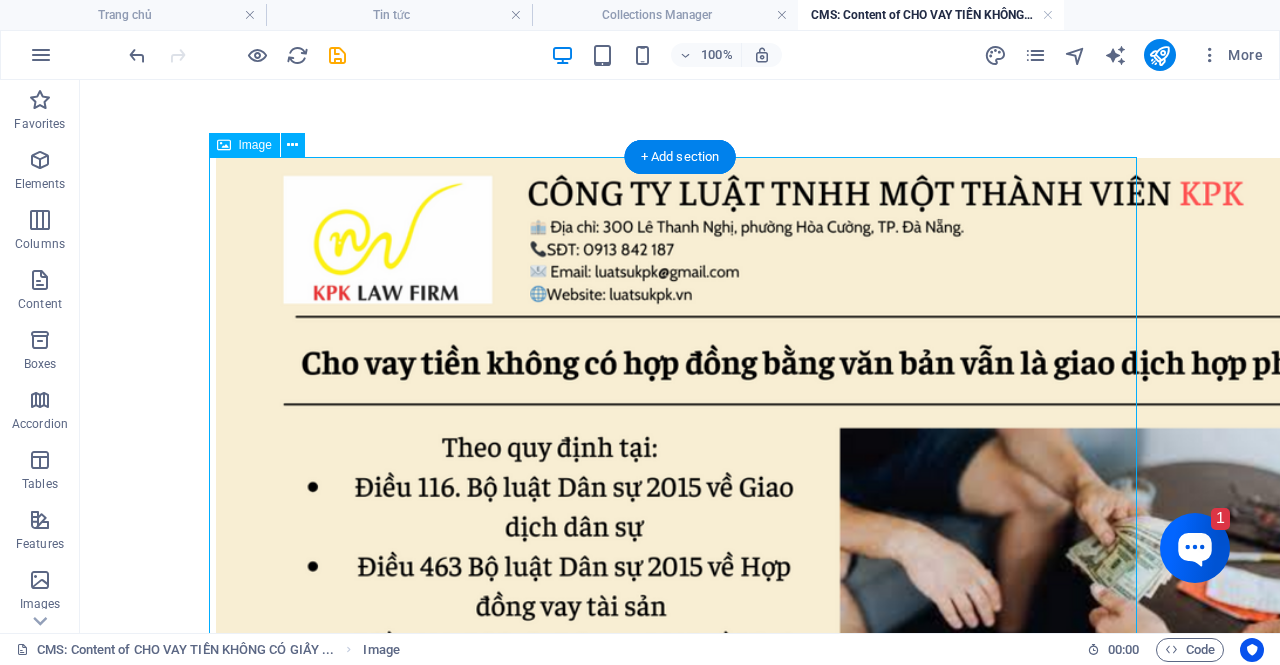 click at bounding box center [680, 498] 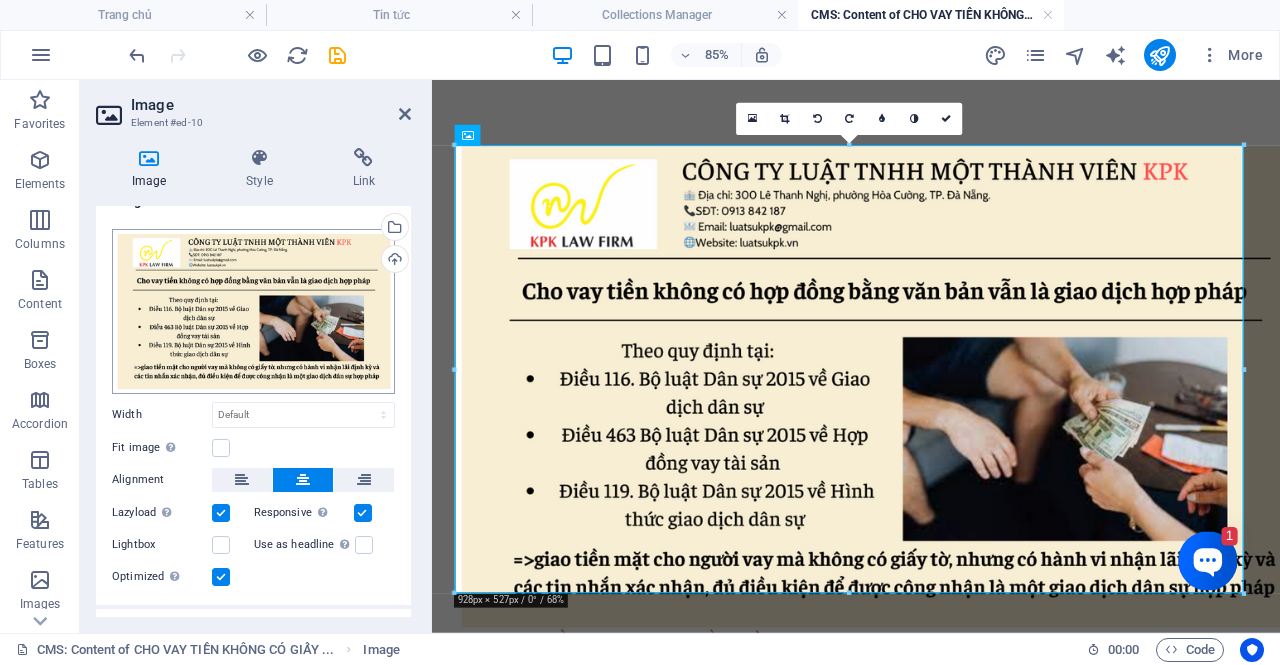 scroll, scrollTop: 0, scrollLeft: 0, axis: both 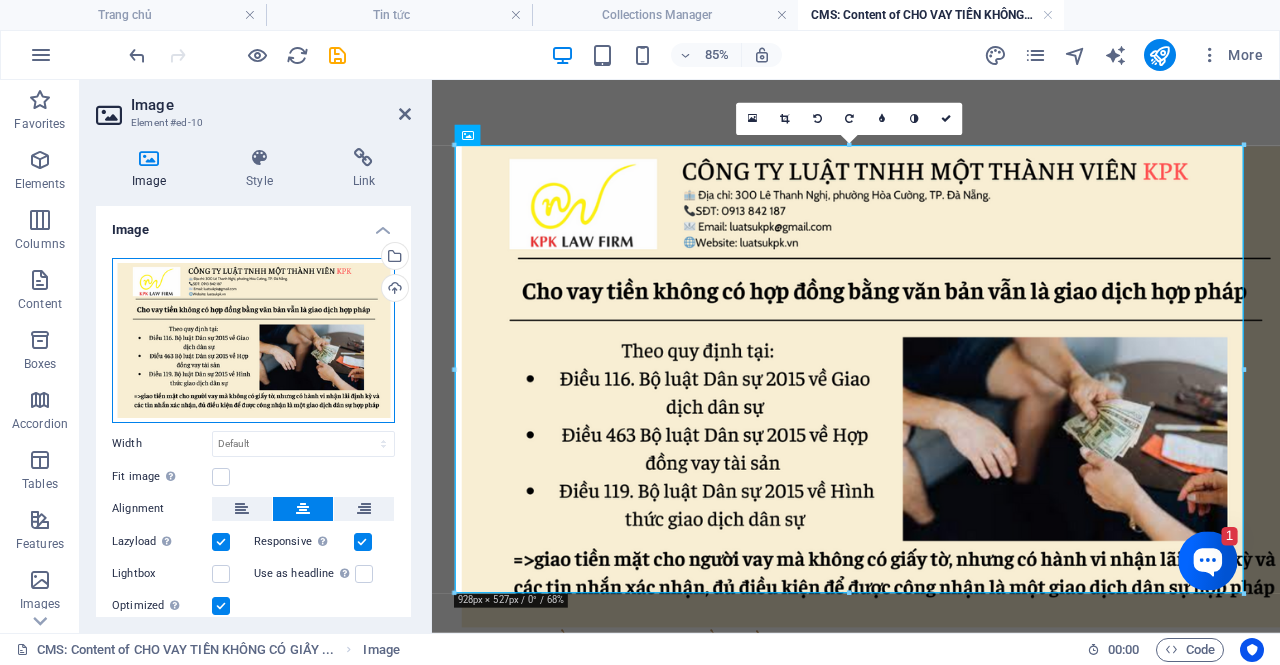 click on "Drag files here, click to choose files or select files from Files or our free stock photos & videos" at bounding box center [253, 340] 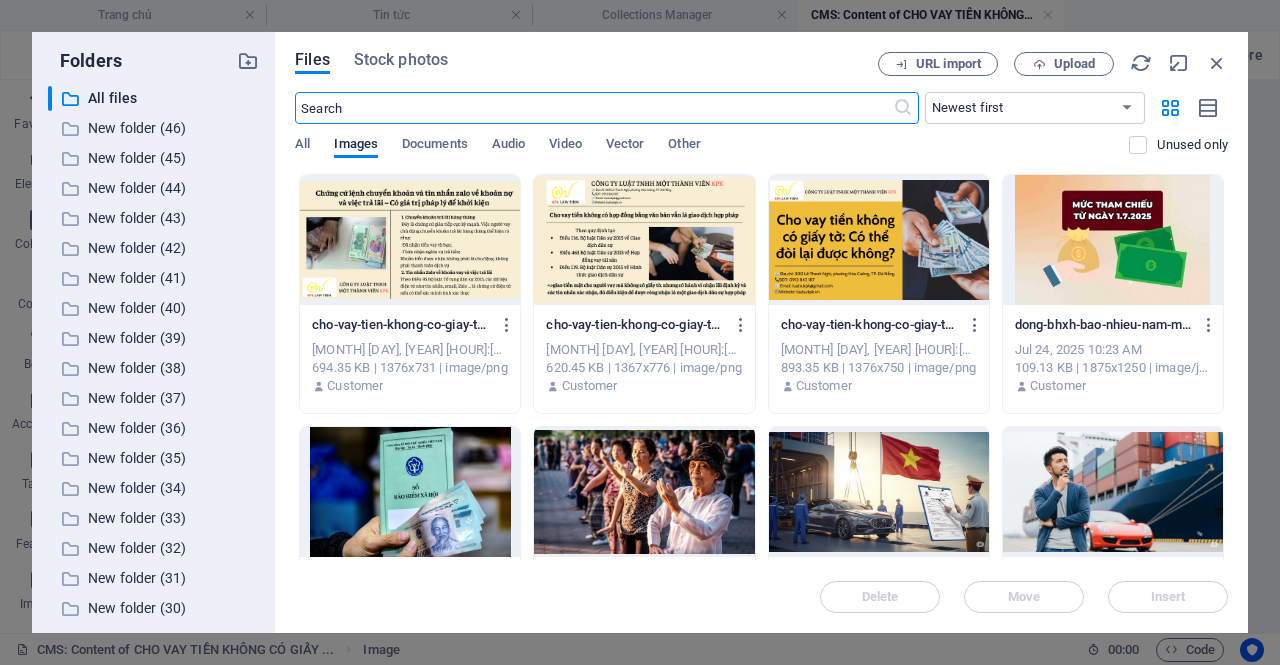 click on "luatsukpk.vn Trang chủ Tin tức Collections Manager CMS: Content of CHO VAY TIỀN KHÔNG CÓ GIẤY ... Favorites Elements Columns Content Boxes Accordion Tables Features Images Slider Header Footer Forms Marketing Collections
Drag here to replace the existing content. Press “Ctrl” if you want to create a new element.
Container   Banner   H1   Banner   Banner   Container   Separator   Menu Bar   Menu 70% More Trang chủ Image 00 : 00 Code Favorites Elements Columns Content Boxes Accordion Tables Features Images Slider Header Footer Forms Marketing Collections
Drag here to replace the existing content. Press “Ctrl” if you want to create a new element.
Collection item   H2   Preset   Collection item   Button   Placeholder   Container Preview item CHO VAY TIỀN KHÔNG CÓ GIẤY TỜ: CÓ THỂ ĐÒI LẠI ĐƯỢC KHÔNG? Edit content Configure collection" at bounding box center [640, 332] 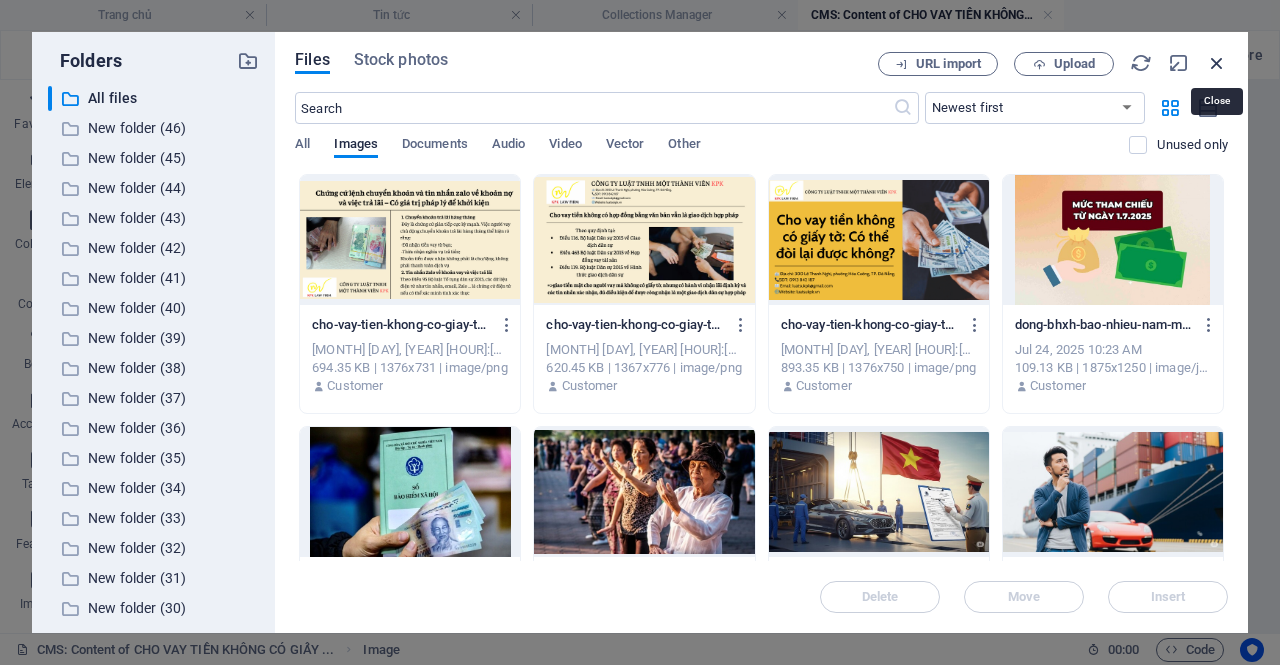 click at bounding box center [1217, 63] 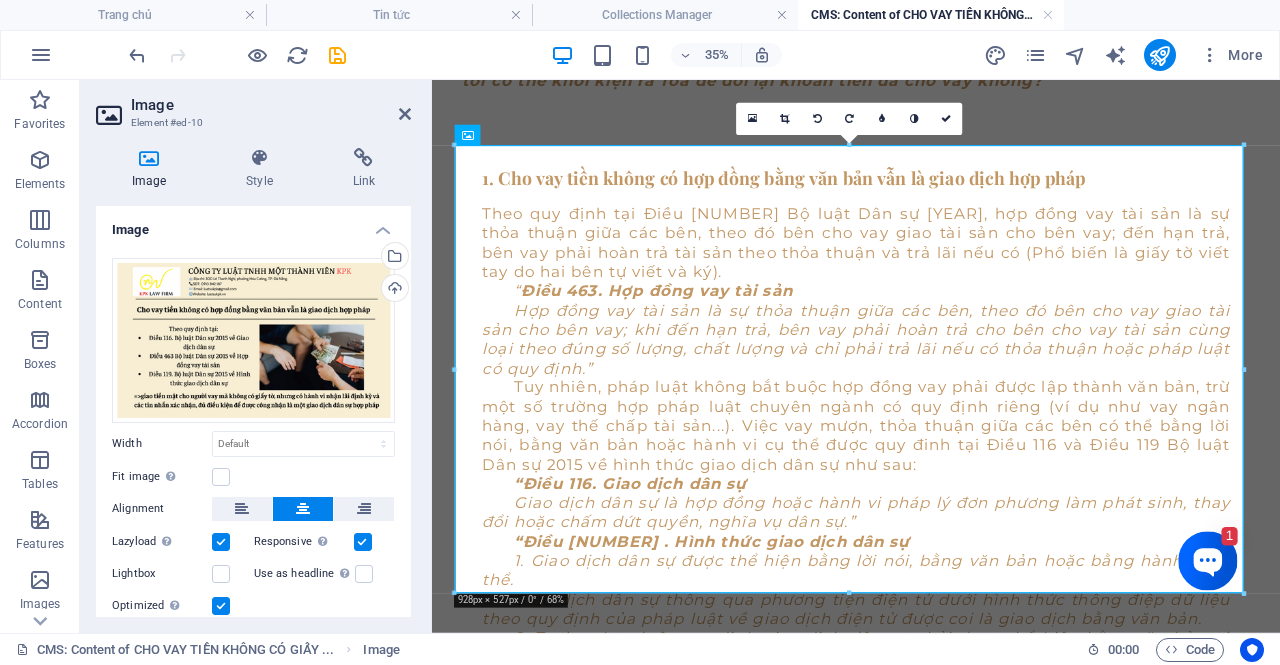 scroll, scrollTop: 1000, scrollLeft: 0, axis: vertical 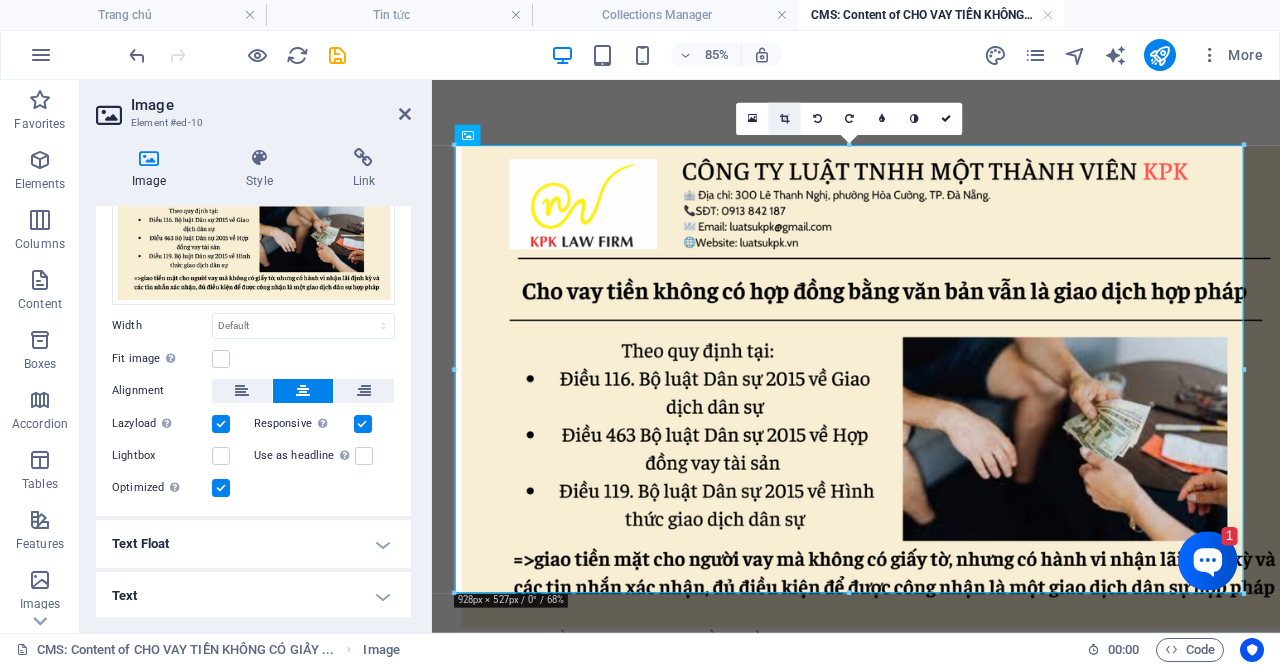 click at bounding box center [784, 119] 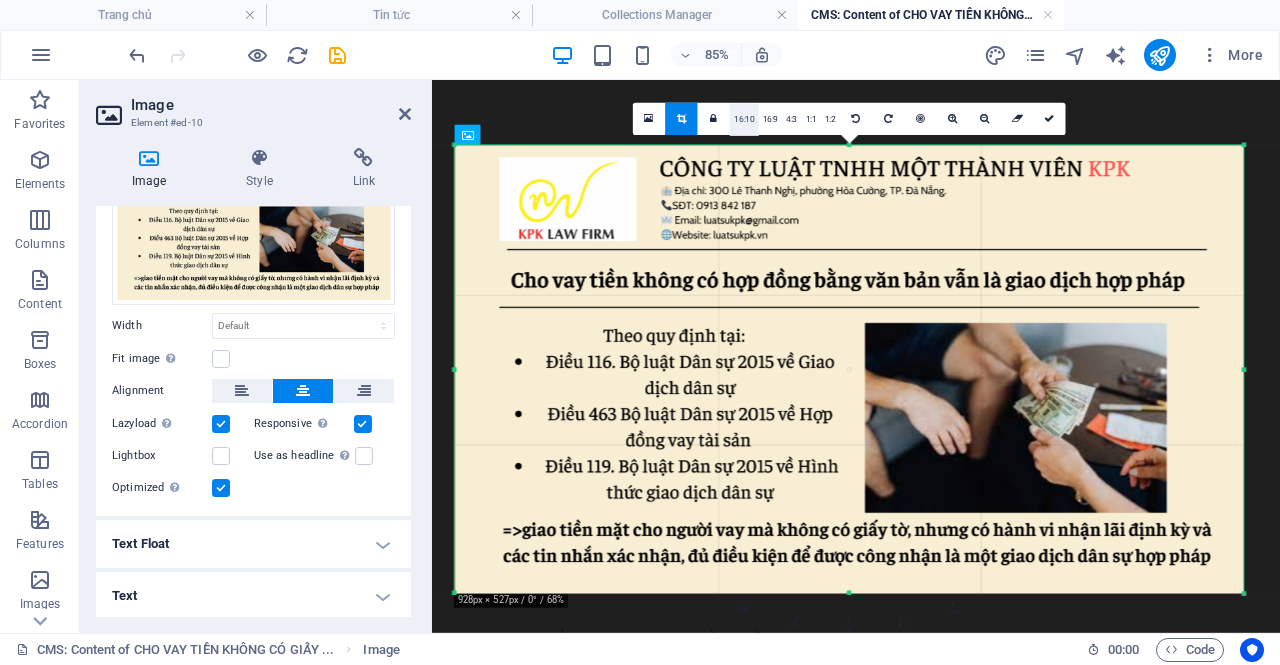 click on "16:10" at bounding box center (744, 120) 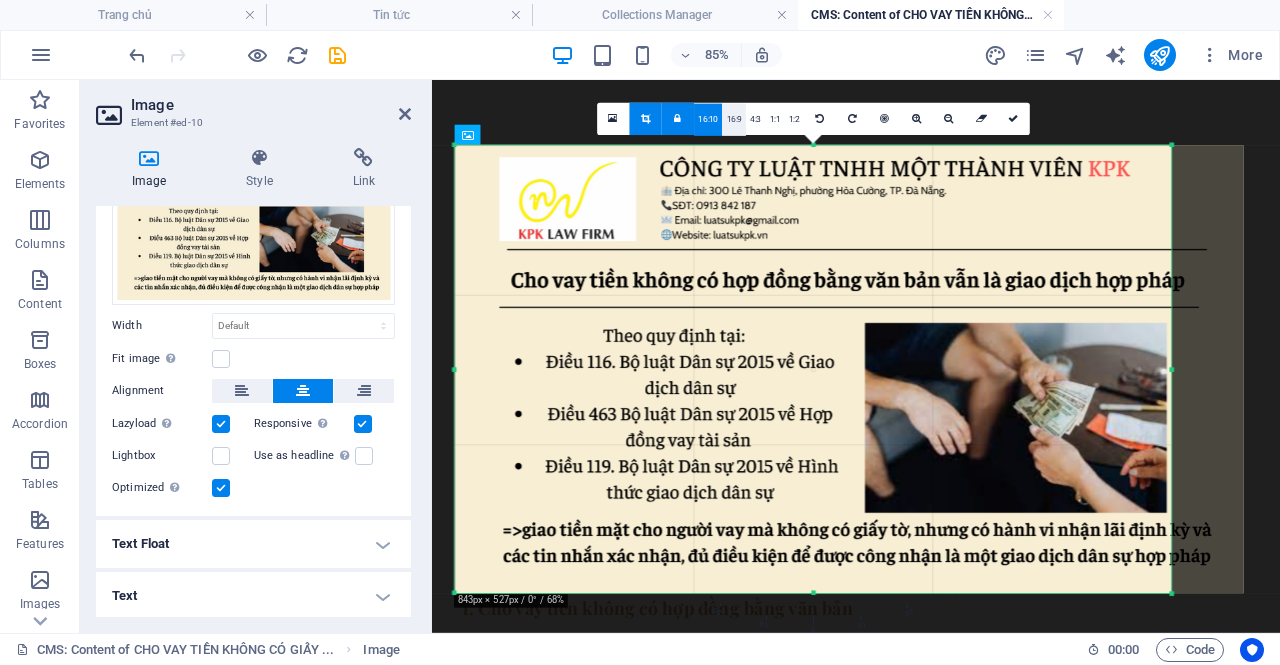 click on "16:9" at bounding box center [735, 120] 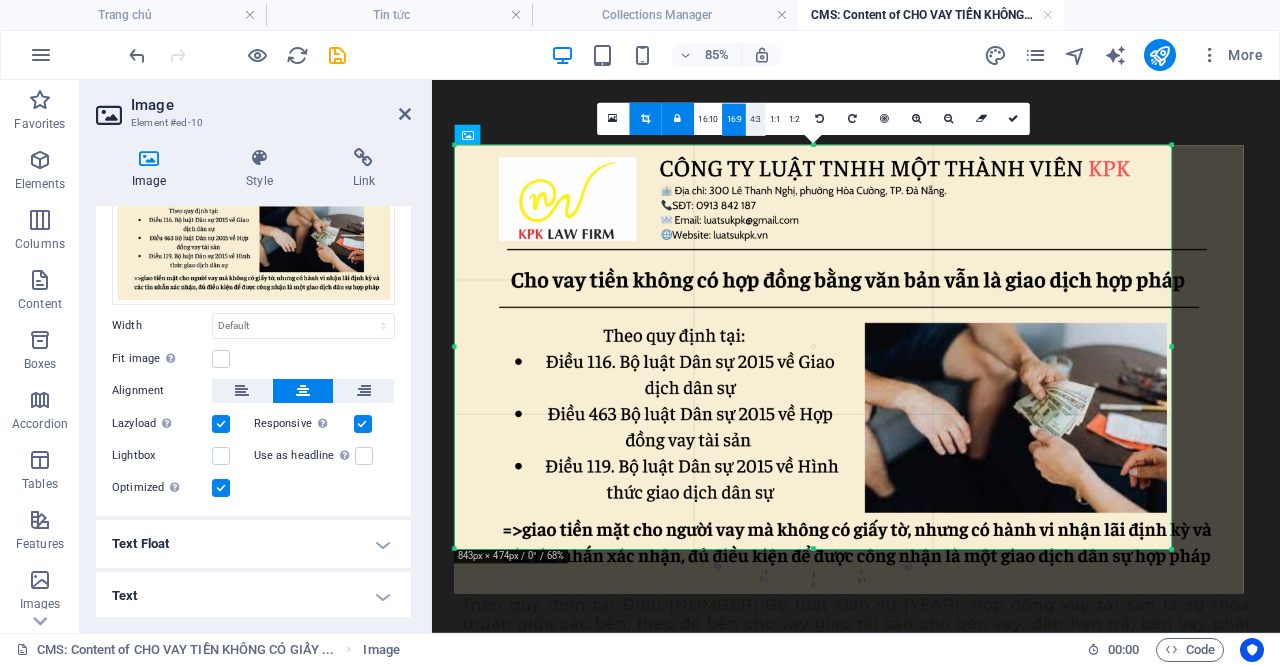 click on "4:3" at bounding box center [755, 120] 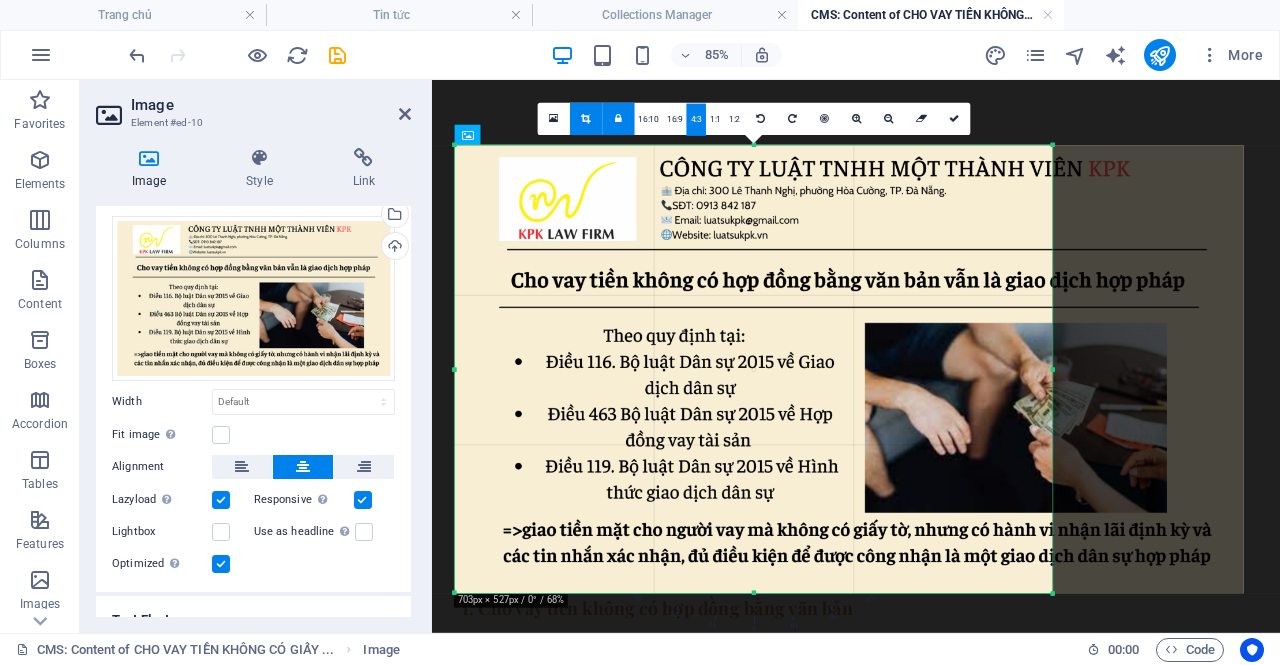 scroll, scrollTop: 0, scrollLeft: 0, axis: both 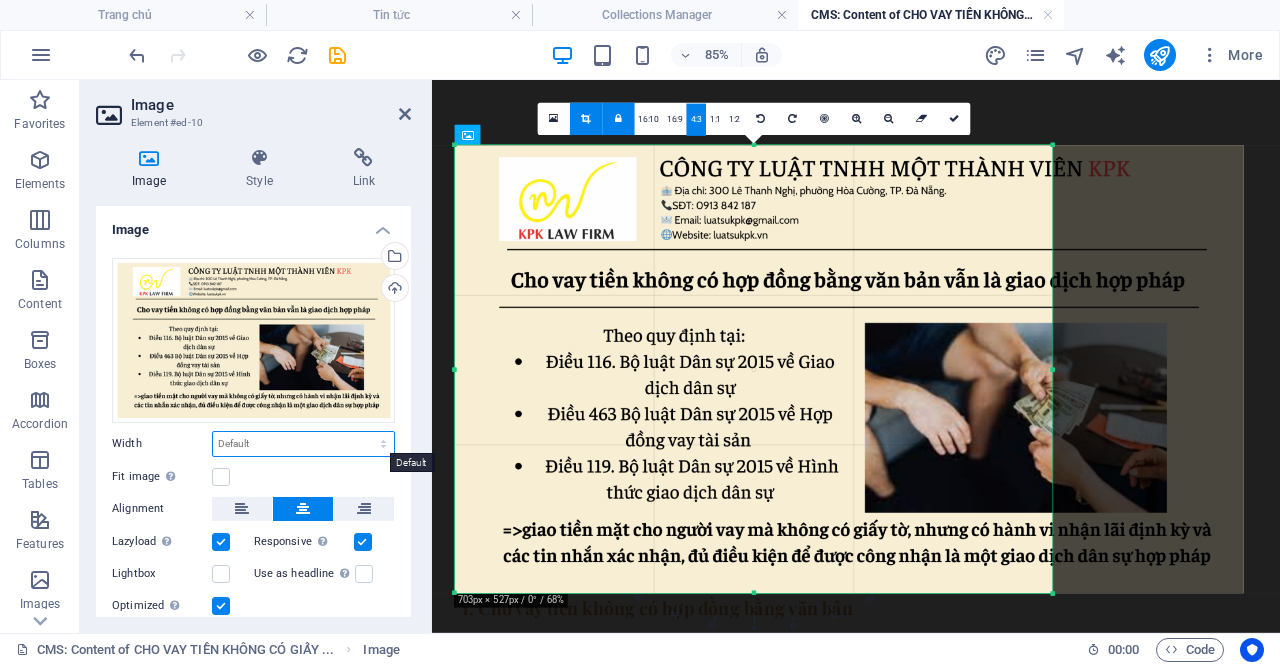 click on "Default auto px rem % em vh vw" at bounding box center [303, 444] 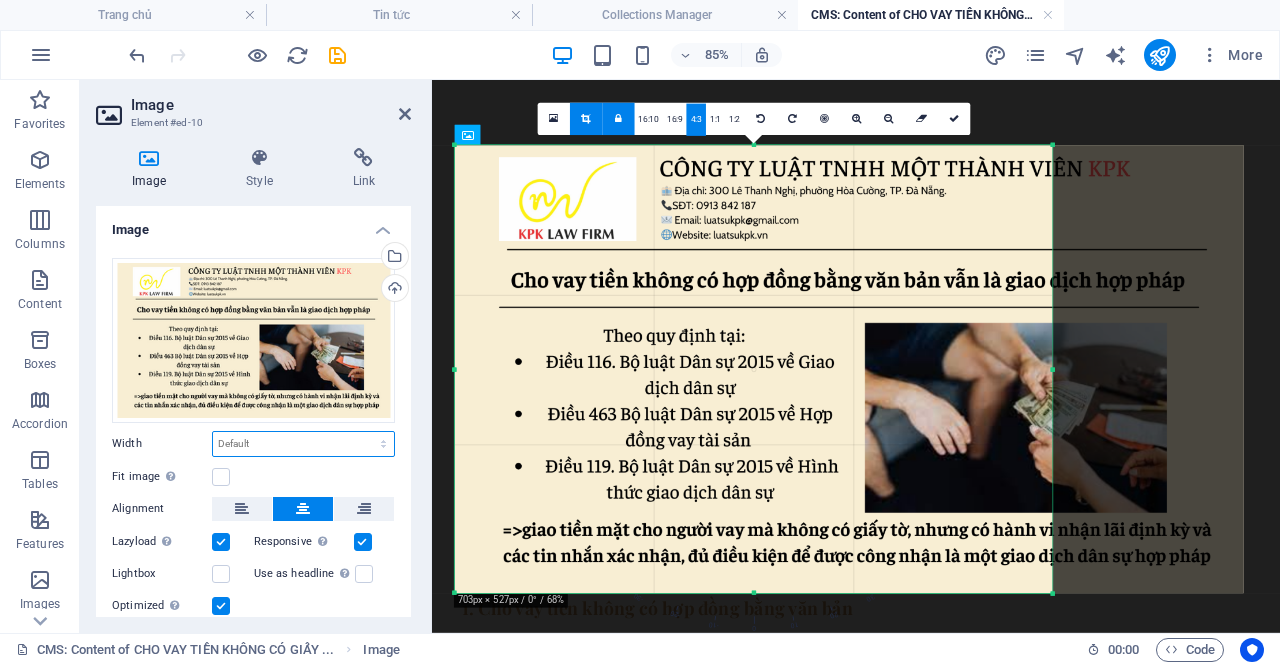 select on "%" 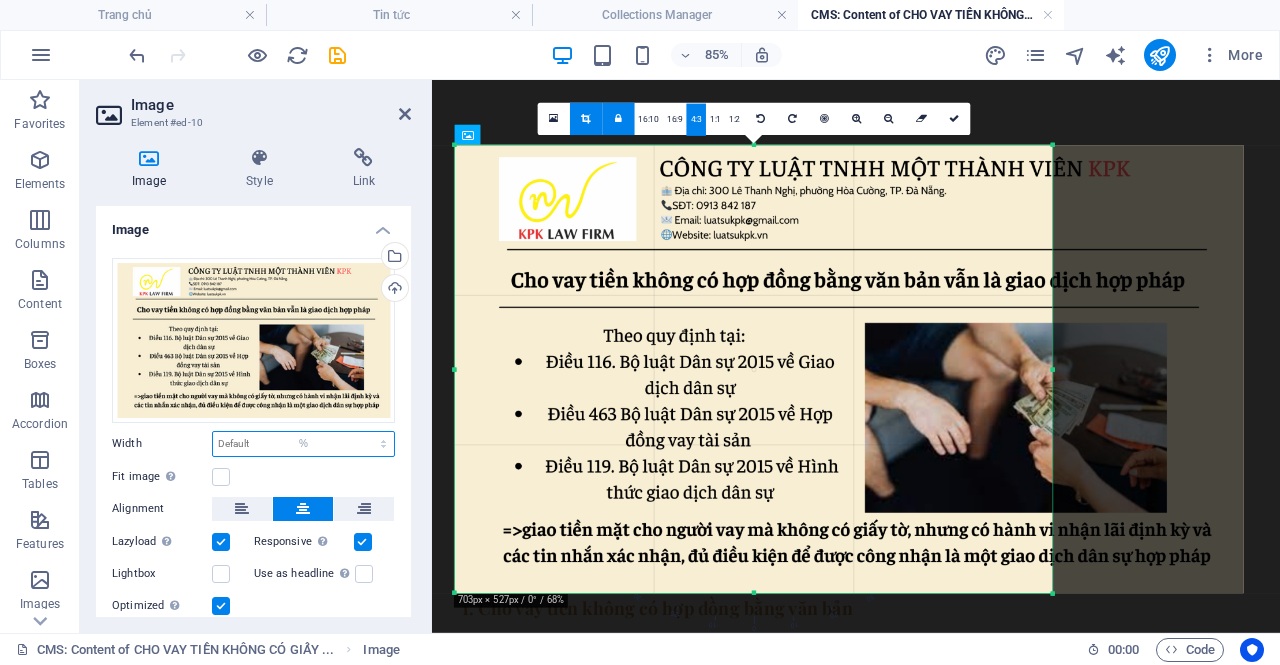click on "Default auto px rem % em vh vw" at bounding box center (303, 444) 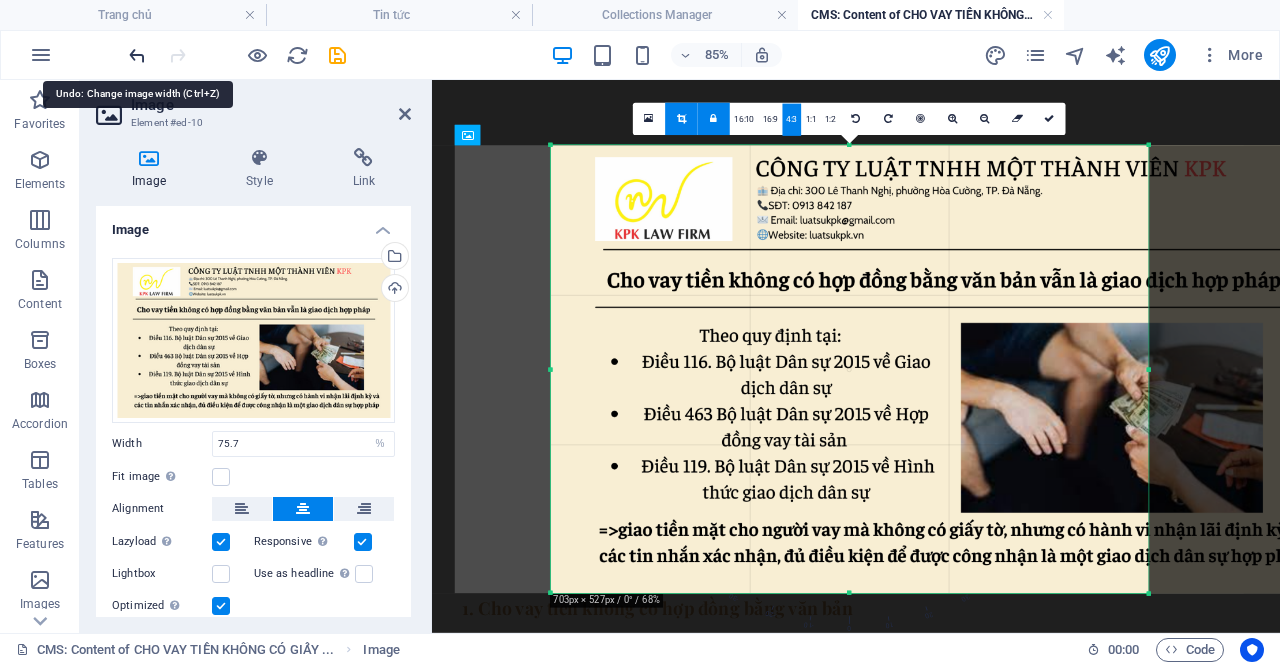click at bounding box center [137, 55] 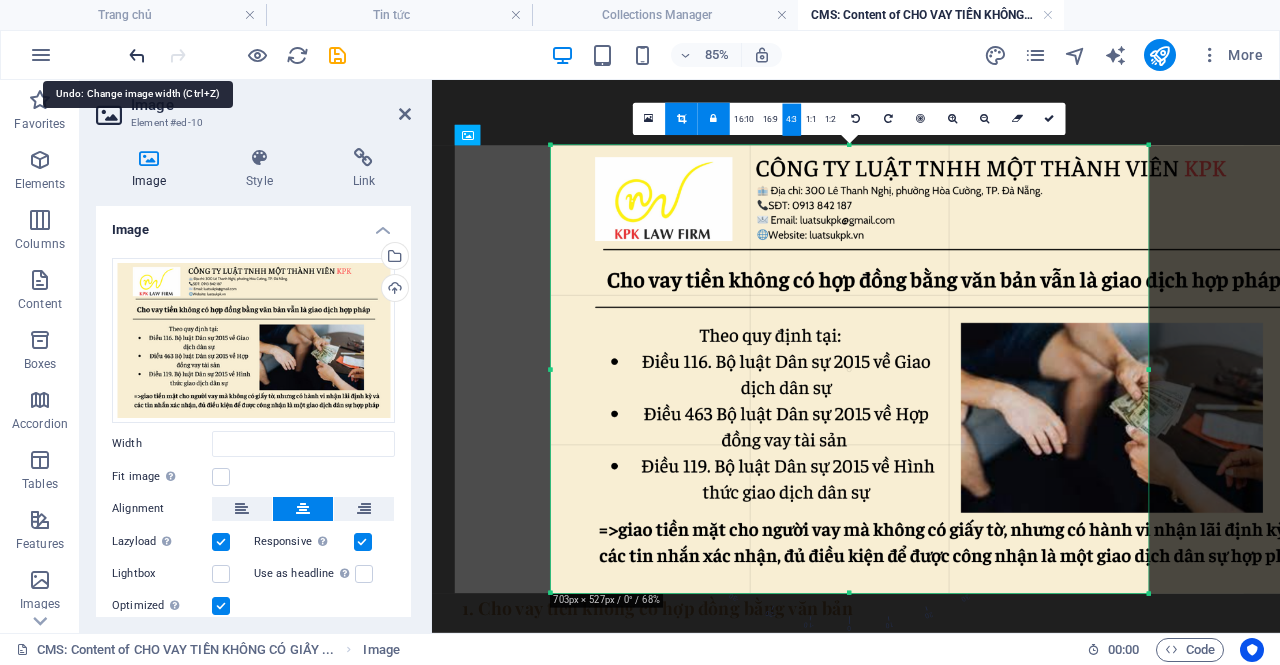 click at bounding box center (137, 55) 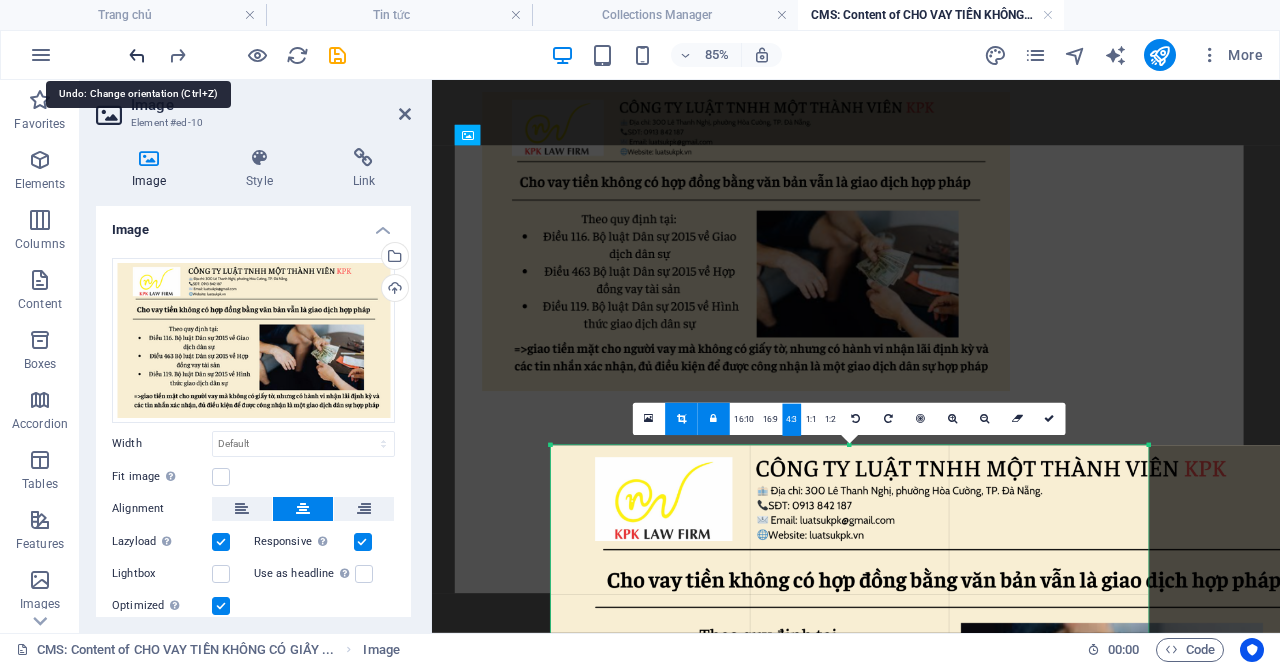 click at bounding box center (137, 55) 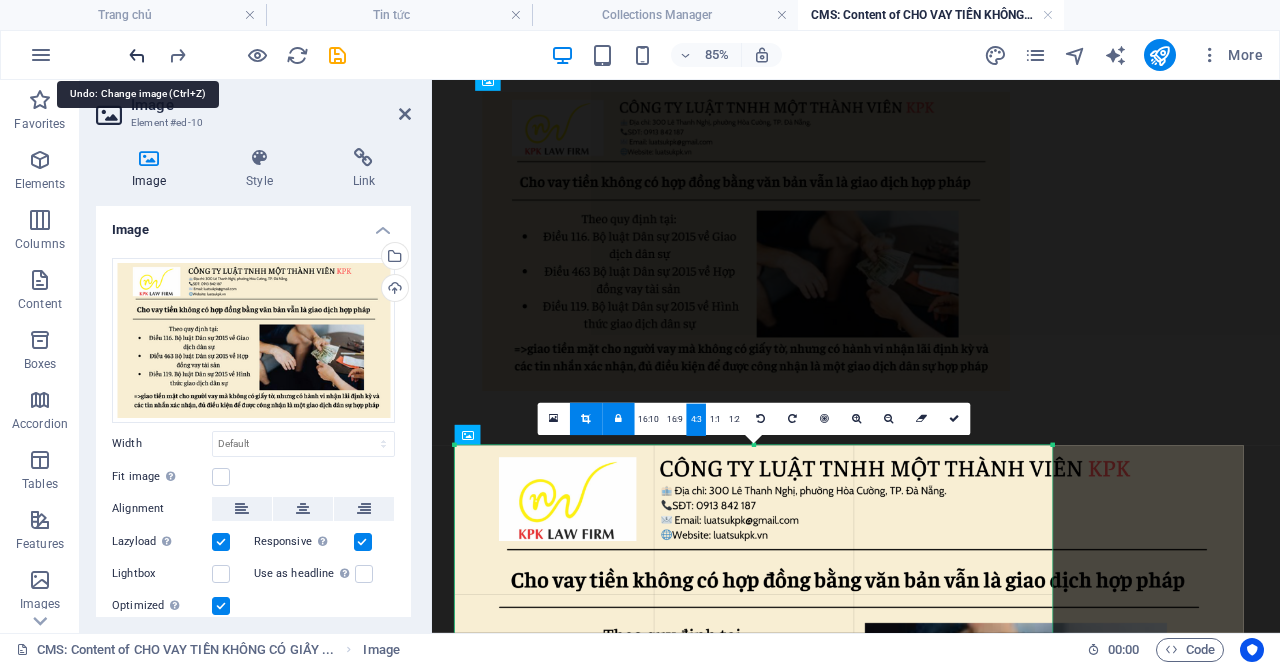 click at bounding box center (137, 55) 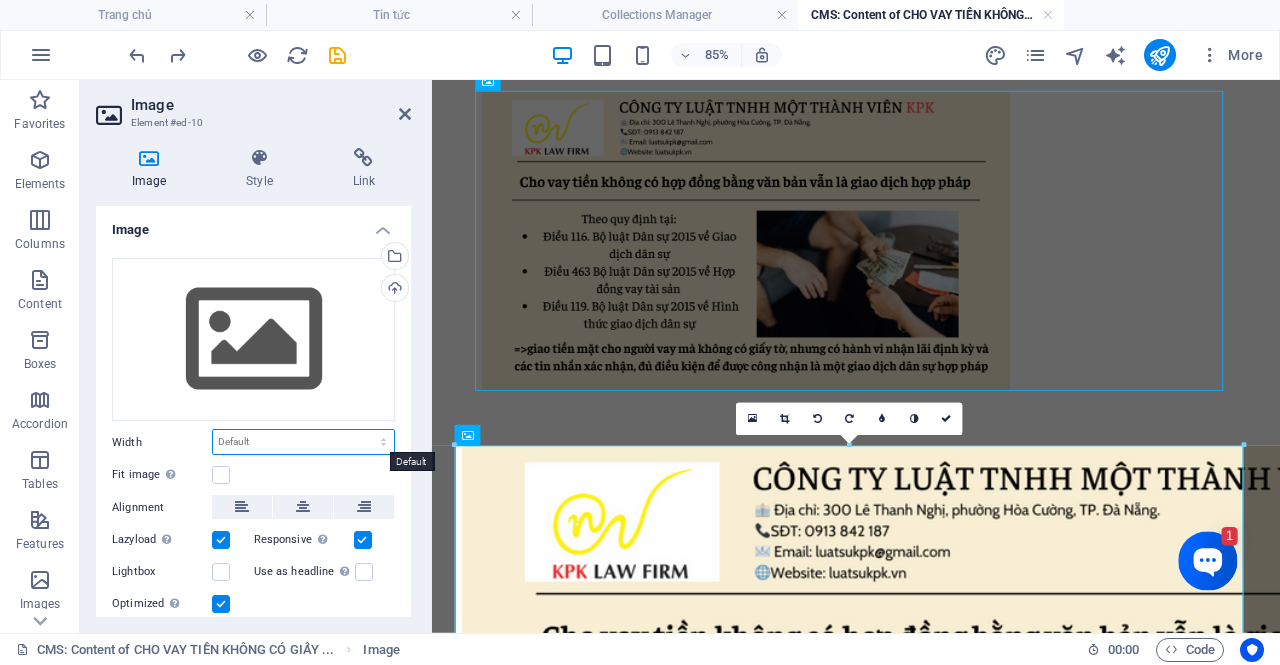 click on "Default auto px rem % em vh vw" at bounding box center [303, 442] 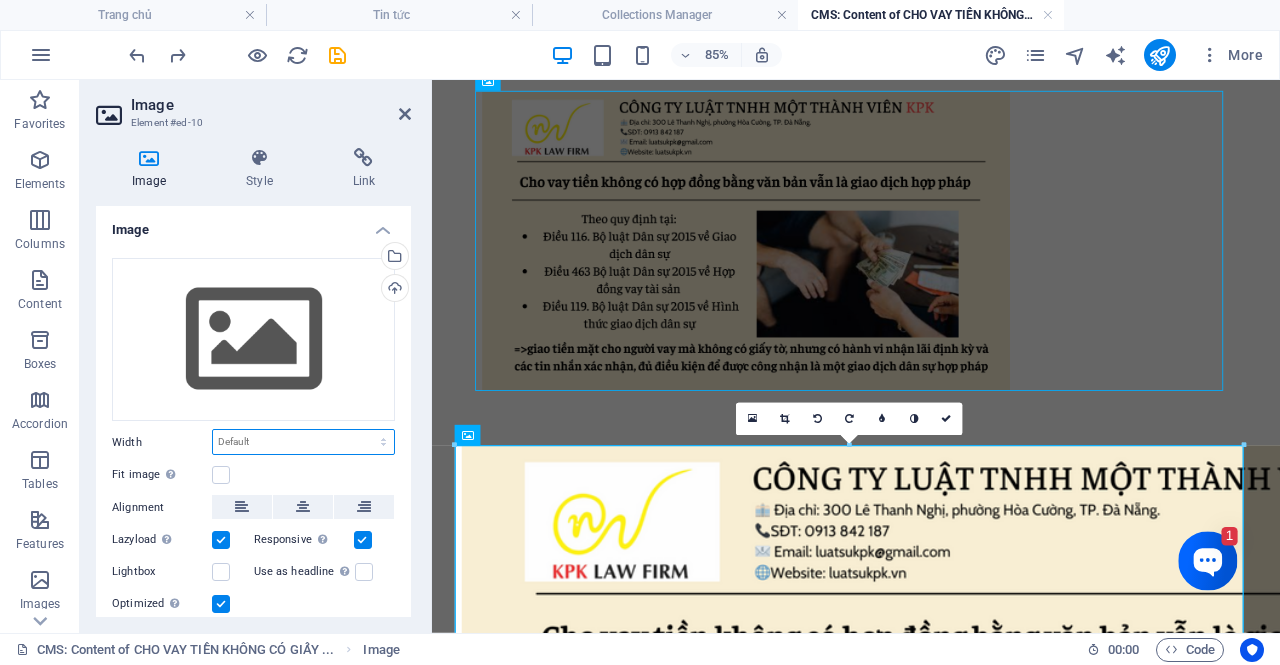 select on "%" 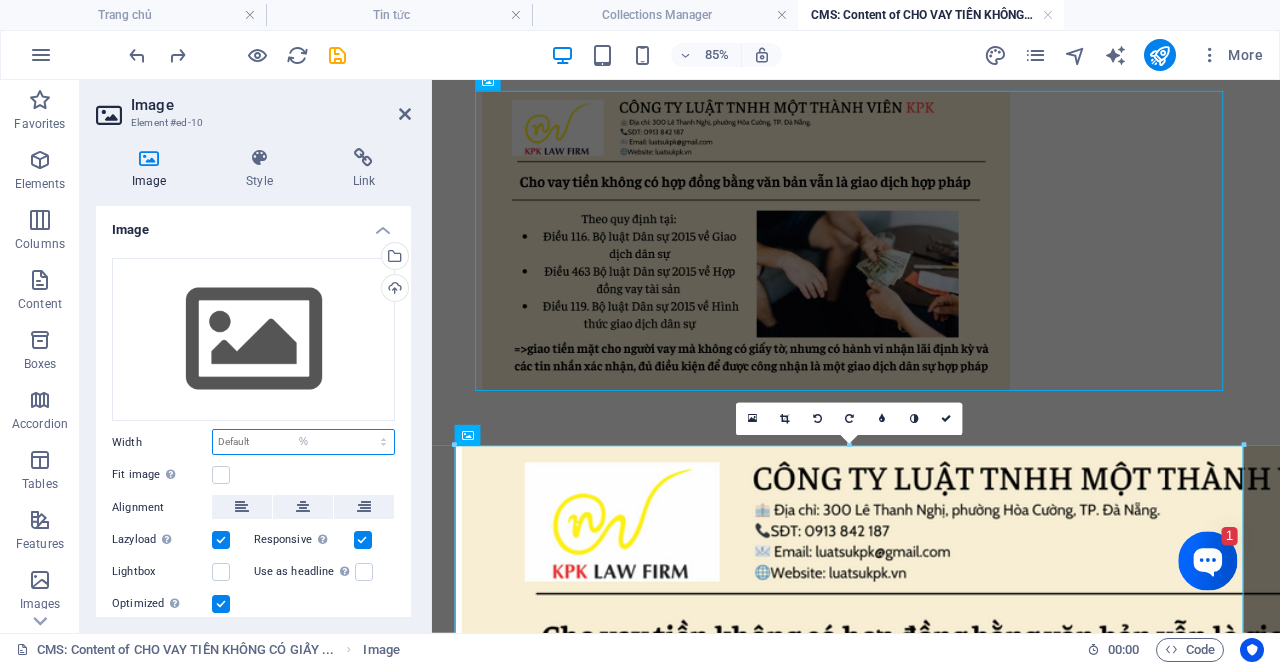 click on "Default auto px rem % em vh vw" at bounding box center [303, 442] 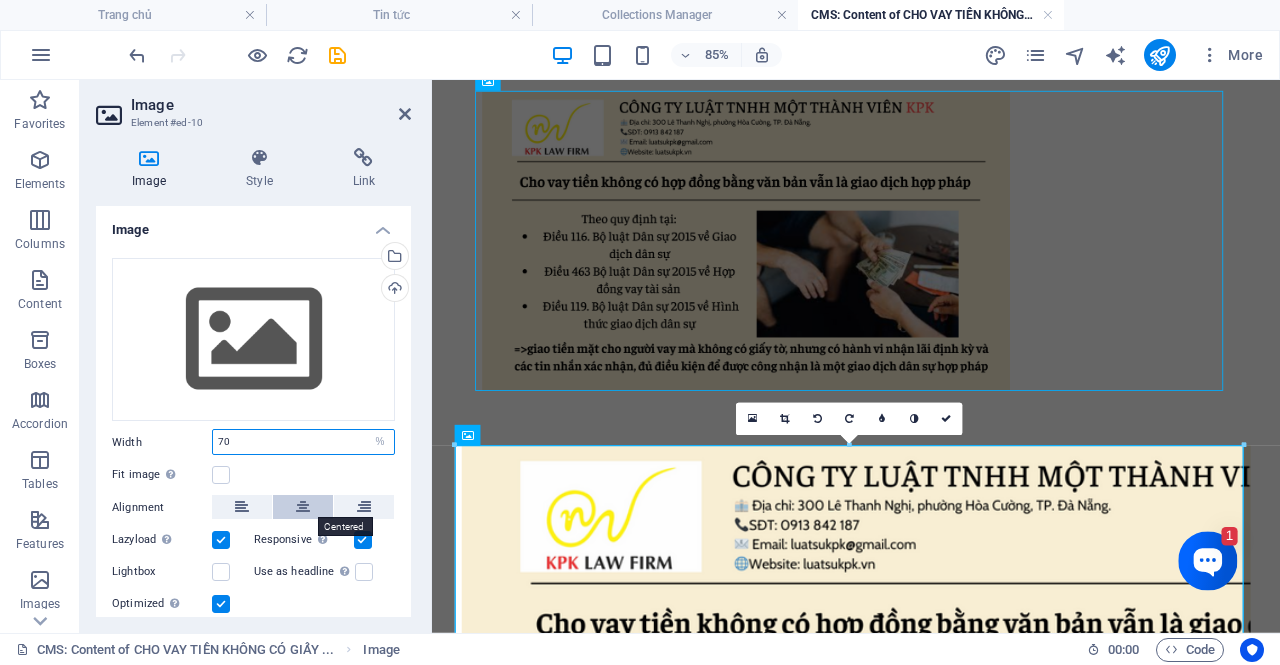 type on "70" 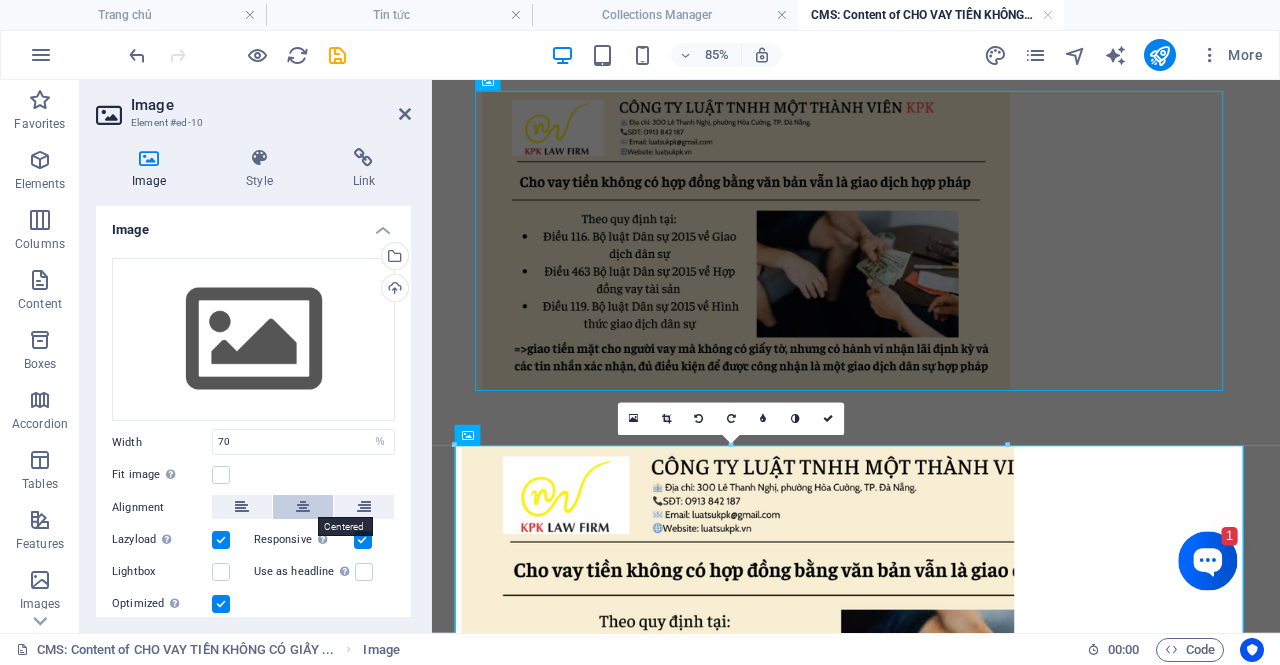 click at bounding box center [303, 507] 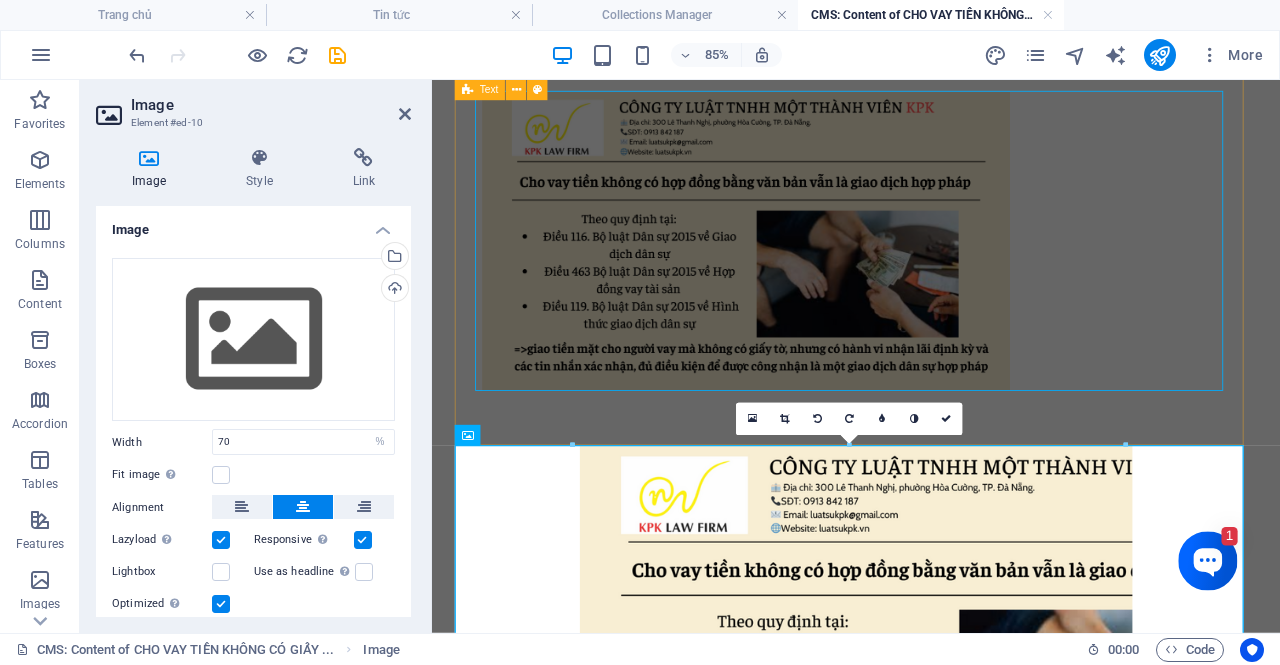 click on "1. Cho vay tiền không có hợp đồng bằng văn bản vẫn là giao dịch hợp pháp Theo quy định tại Điều 463 Bộ luật Dân sự 2015, hợp đồng vay tài sản là sự thỏa thuận giữa các bên, theo đó bên cho vay giao tài sản cho bên vay; đến hạn trả, bên vay phải hoàn trả tài sản theo thỏa thuận và trả lãi nếu có (Phổ biến là giấy tờ viết tay do hai bên tự viết và ký). “ Điều 463. Hợp đồng vay tài sản Hợp đồng vay tài sản là sự thỏa thuận giữa các bên, theo đó bên cho vay giao tài sản cho bên vay; khi đến hạn trả, bên vay phải hoàn trả cho bên cho vay tài sản cùng loại theo đúng số lượng, chất lượng và chỉ phải trả lãi nếu có thỏa thuận hoặc pháp luật có quy định.” “Điều 116. Giao dịch dân sự “Điều 119. Hình thức giao dịch dân sự  Như vậy, việc bạn" at bounding box center [931, -82] 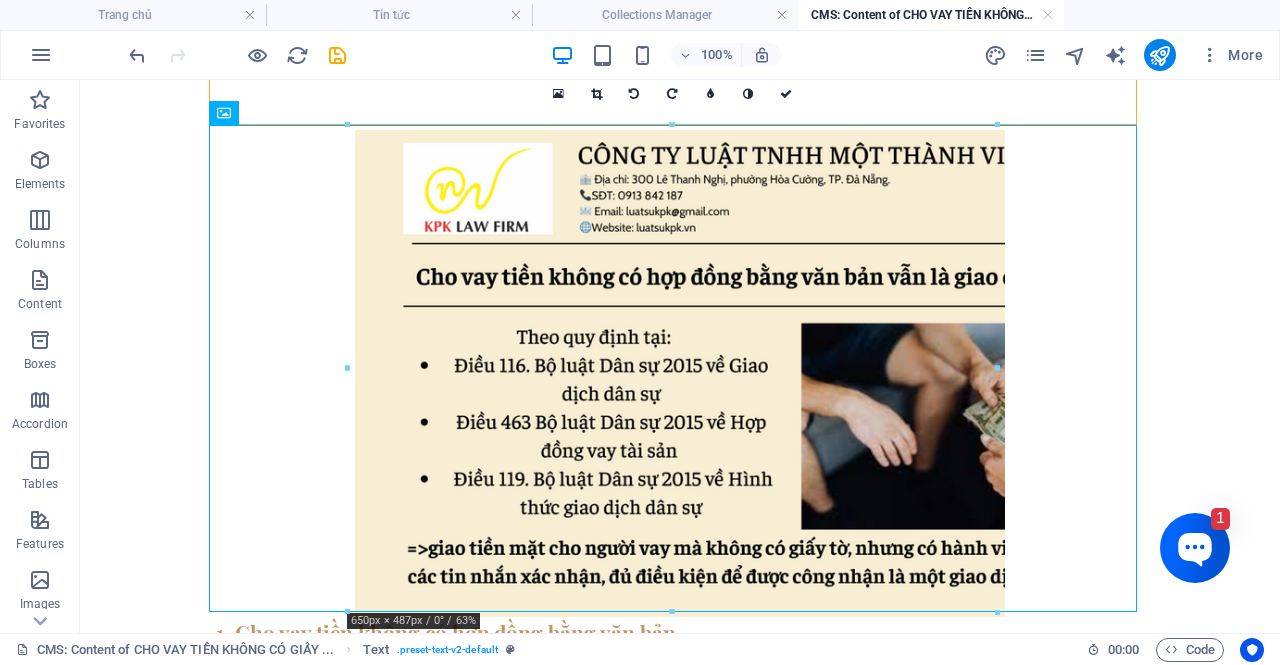 scroll, scrollTop: 1385, scrollLeft: 0, axis: vertical 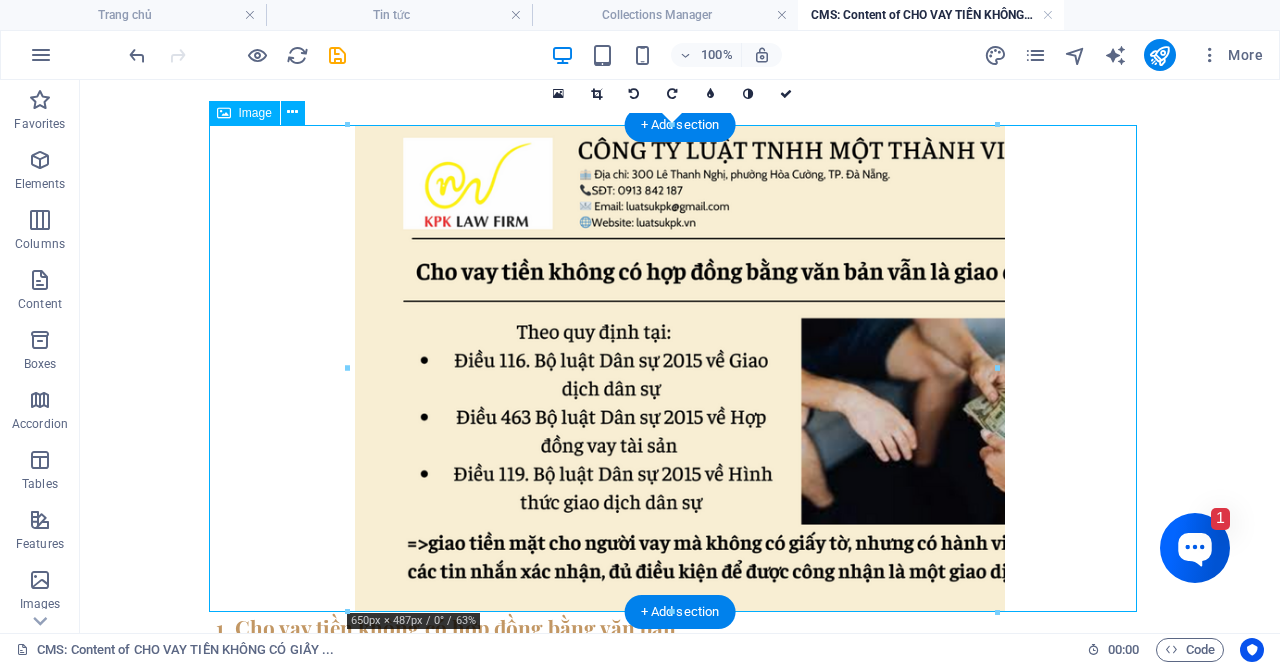 click at bounding box center [680, 368] 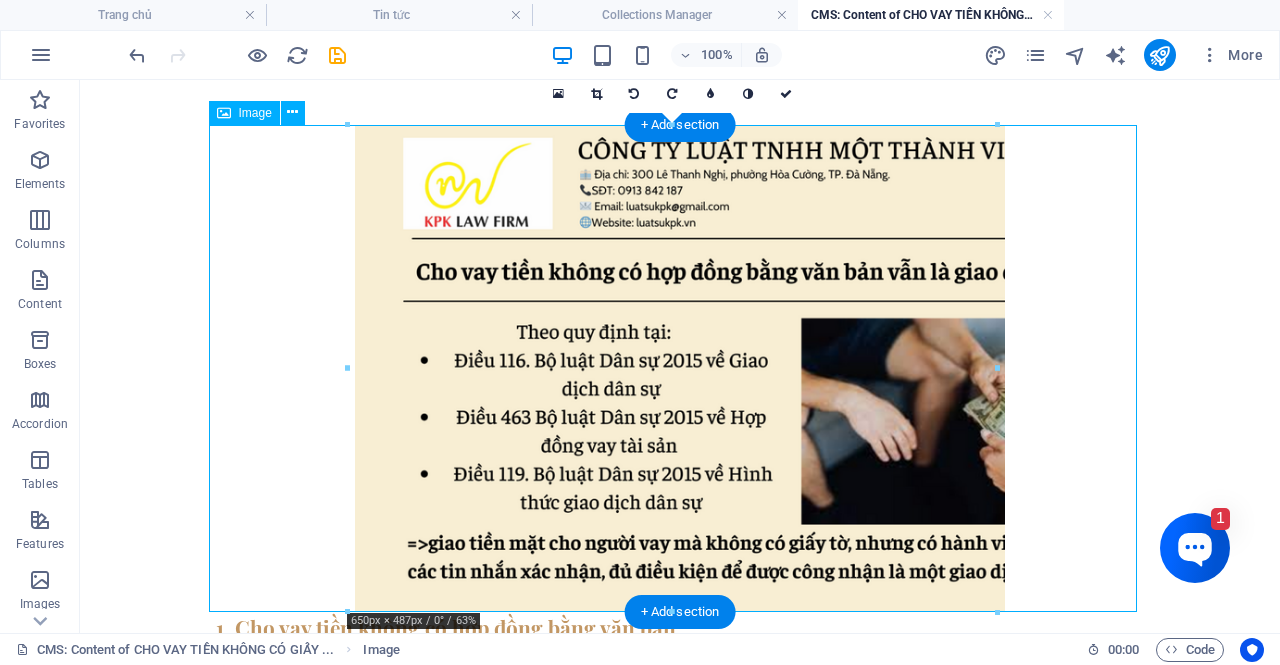 click at bounding box center [680, 368] 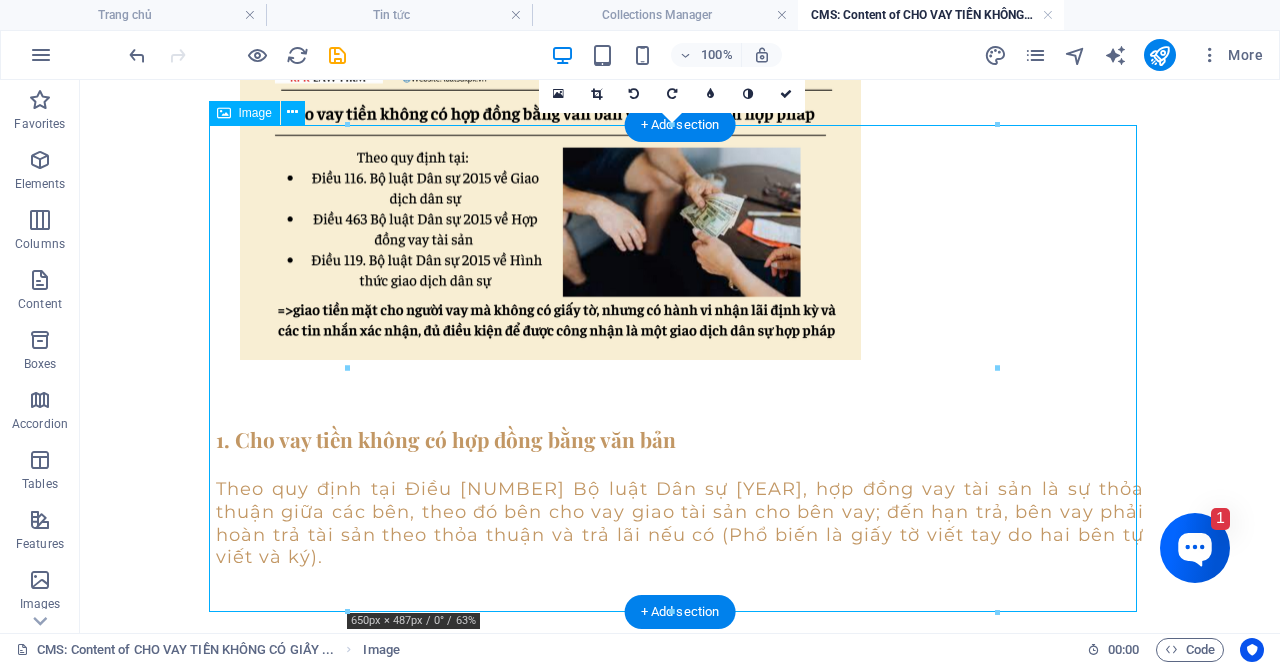 scroll, scrollTop: 1063, scrollLeft: 0, axis: vertical 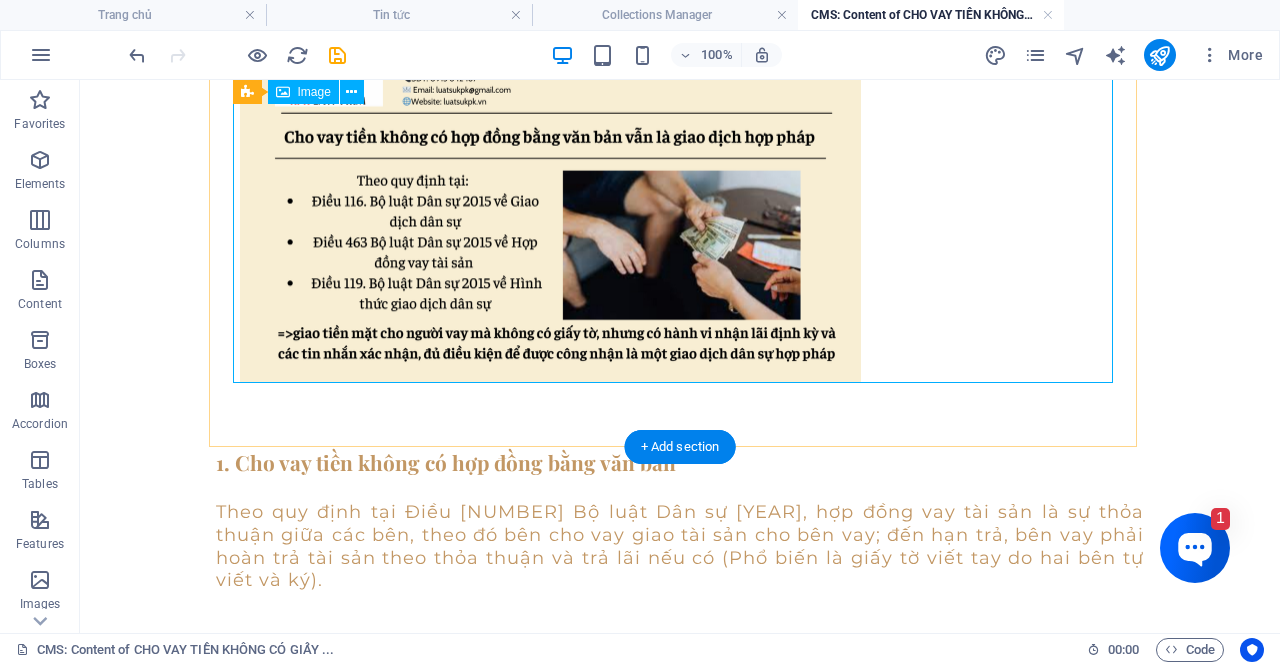 click at bounding box center [680, 207] 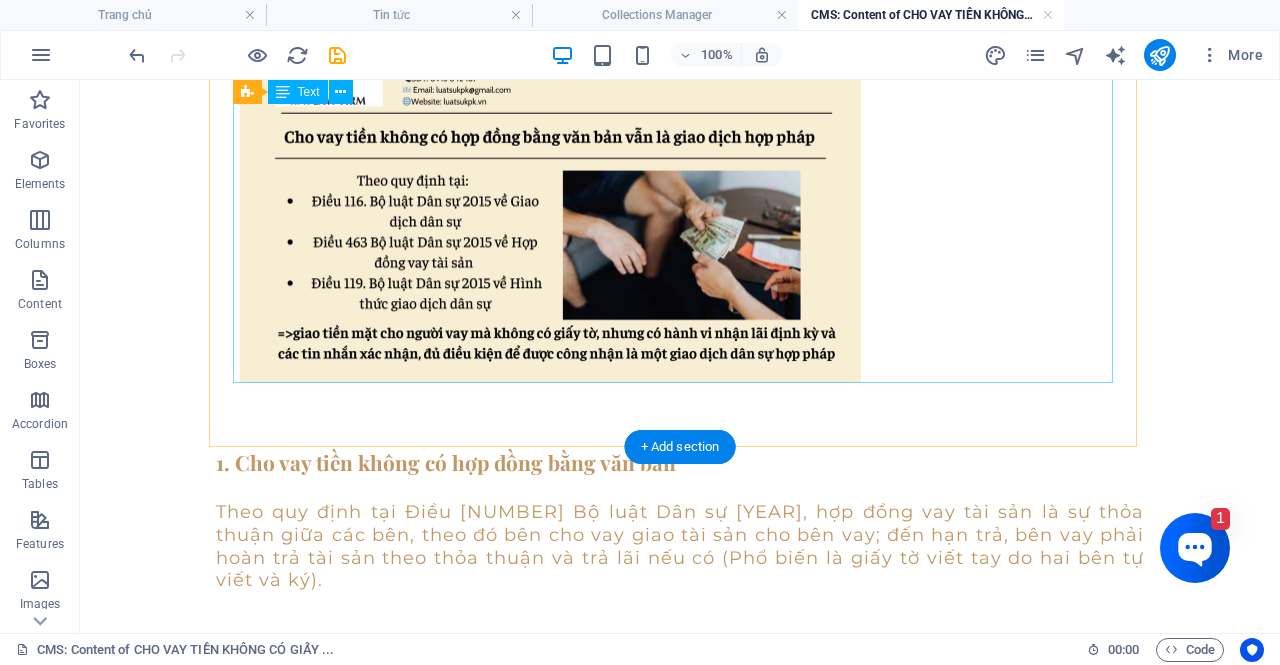 scroll, scrollTop: 710, scrollLeft: 0, axis: vertical 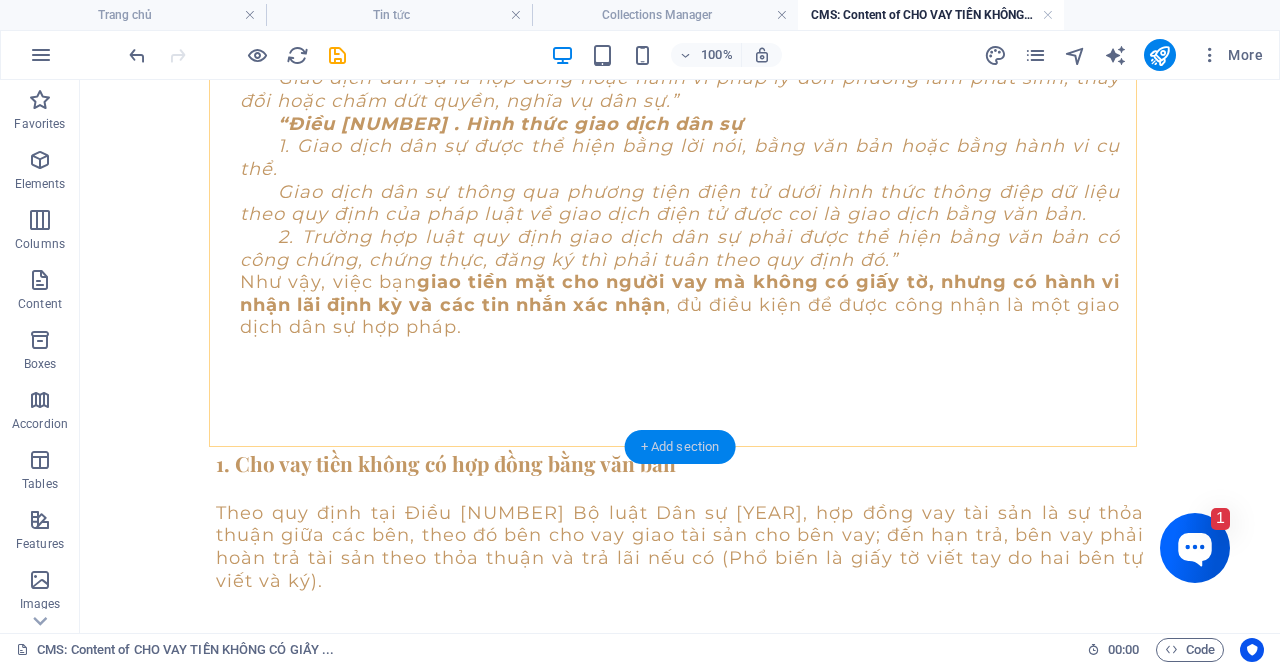 click on "+ Add section" at bounding box center [680, 447] 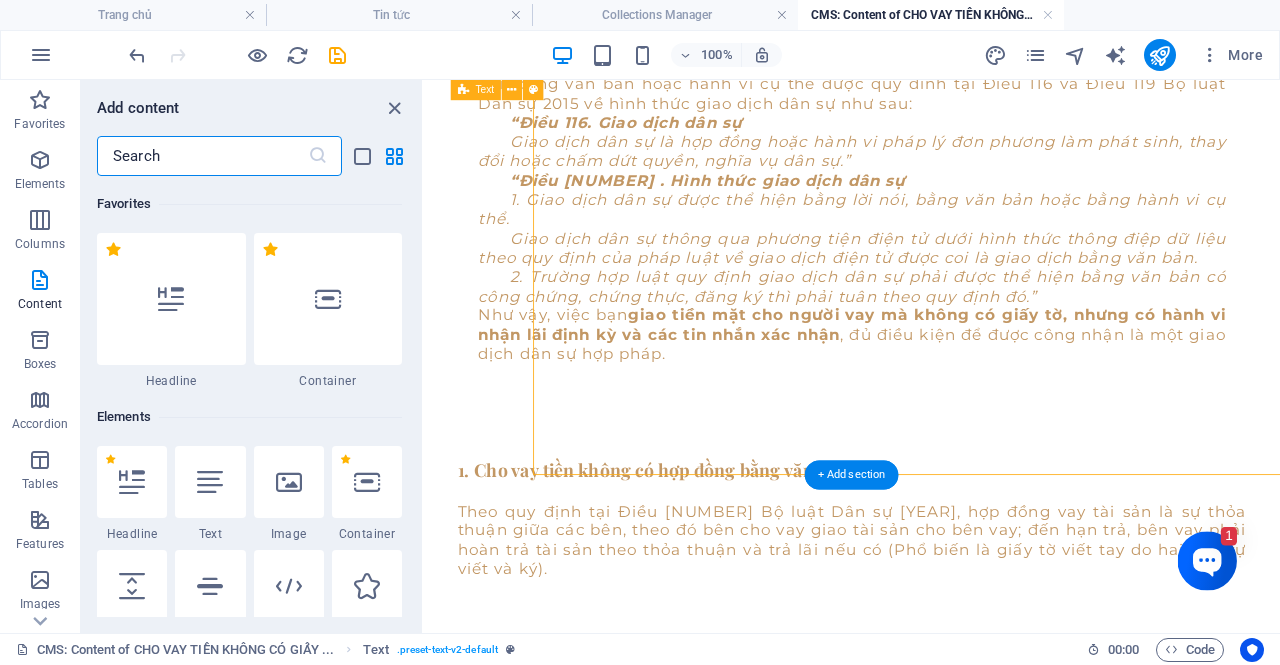 scroll, scrollTop: 613, scrollLeft: 0, axis: vertical 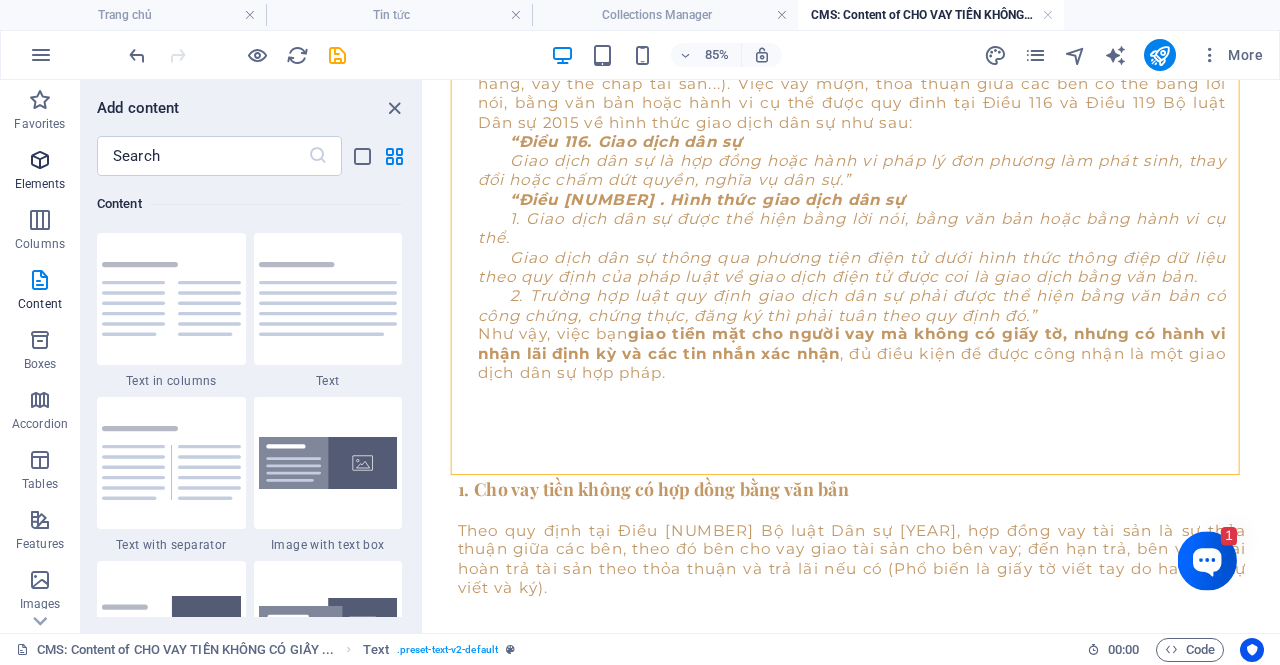 click on "Elements" at bounding box center [40, 184] 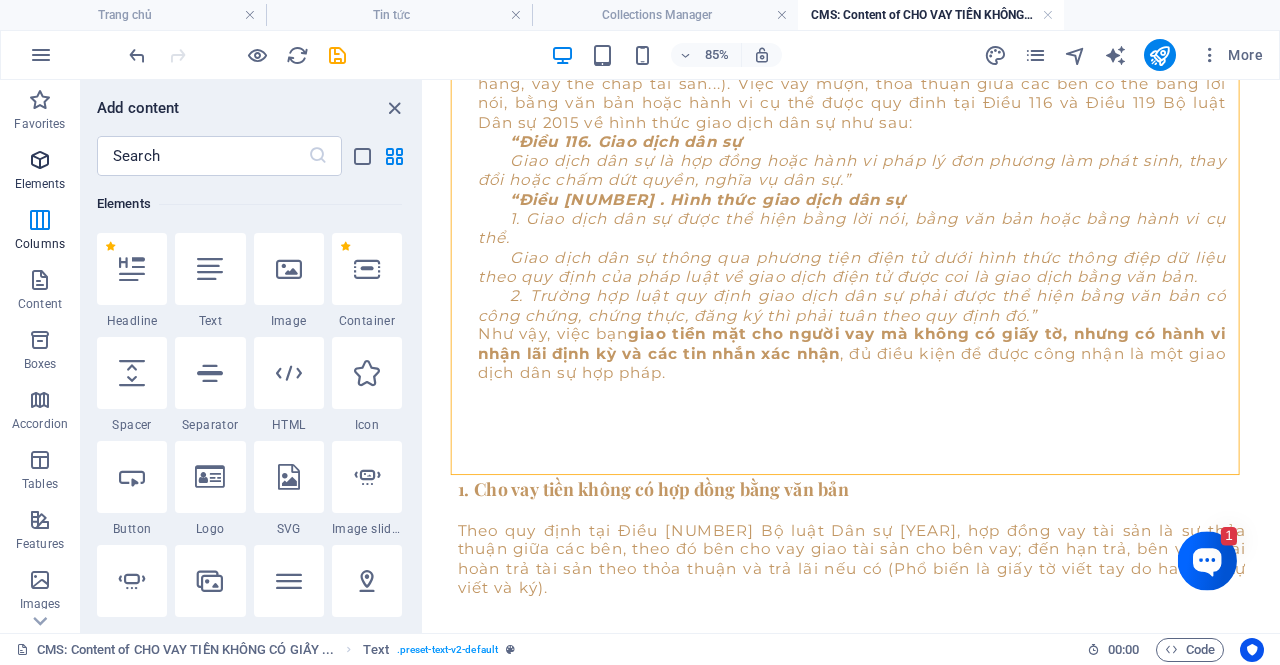 scroll, scrollTop: 213, scrollLeft: 0, axis: vertical 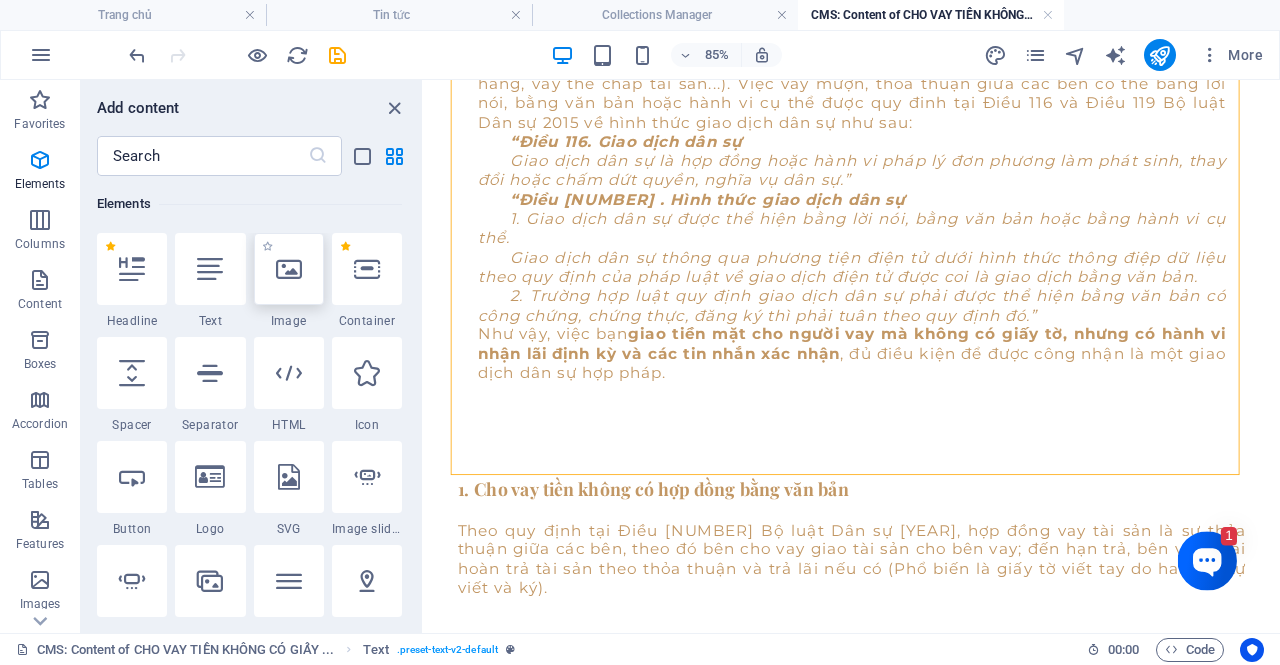 click at bounding box center (289, 269) 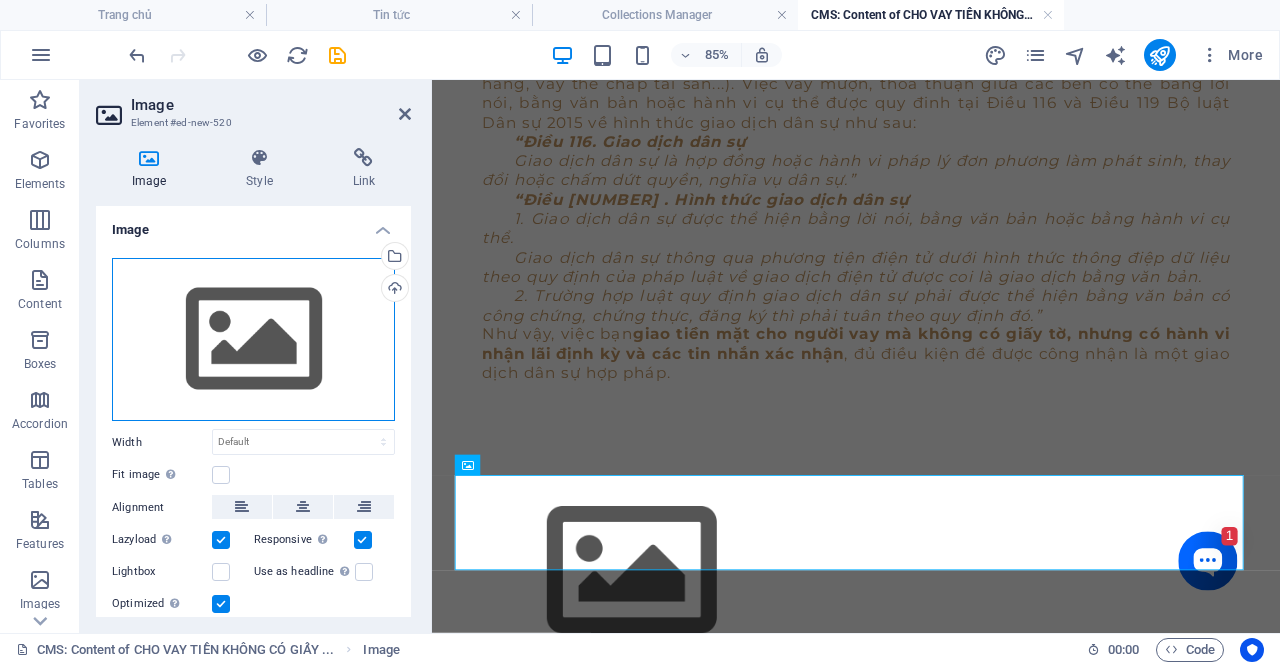 click on "Drag files here, click to choose files or select files from Files or our free stock photos & videos" at bounding box center [253, 340] 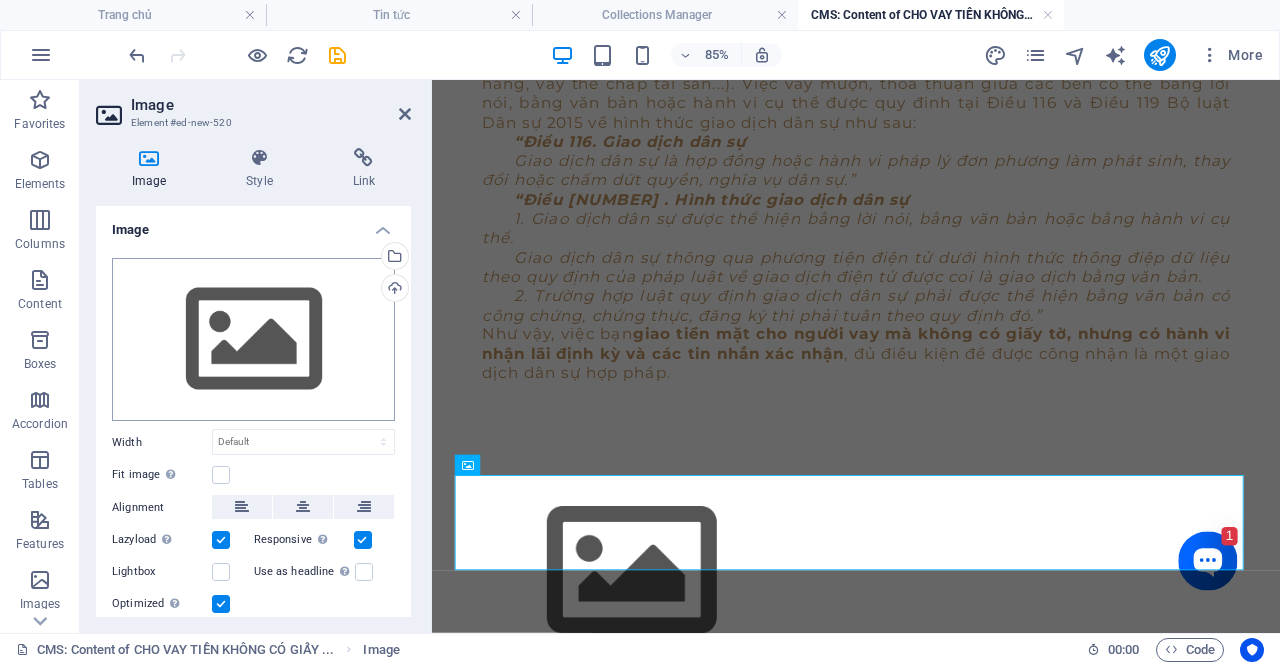 click on "luatsukpk.vn Trang chủ Tin tức Collections Manager CMS: Content of CHO VAY TIỀN KHÔNG CÓ GIẤY ... Favorites Elements Columns Content Boxes Accordion Tables Features Images Slider Header Footer Forms Marketing Collections
Drag here to replace the existing content. Press “Ctrl” if you want to create a new element.
Container   Banner   H1   Banner   Banner   Container   Separator   Menu Bar   Menu 70% More Trang chủ Image 00 : 00 Code Favorites Elements Columns Content Boxes Accordion Tables Features Images Slider Header Footer Forms Marketing Collections
Drag here to replace the existing content. Press “Ctrl” if you want to create a new element.
Collection item   H2   Preset   Collection item   Button   Placeholder   Container Preview item CHO VAY TIỀN KHÔNG CÓ GIẤY TỜ: CÓ THỂ ĐÒI LẠI ĐƯỢC KHÔNG? Edit content Configure collection" at bounding box center [640, 332] 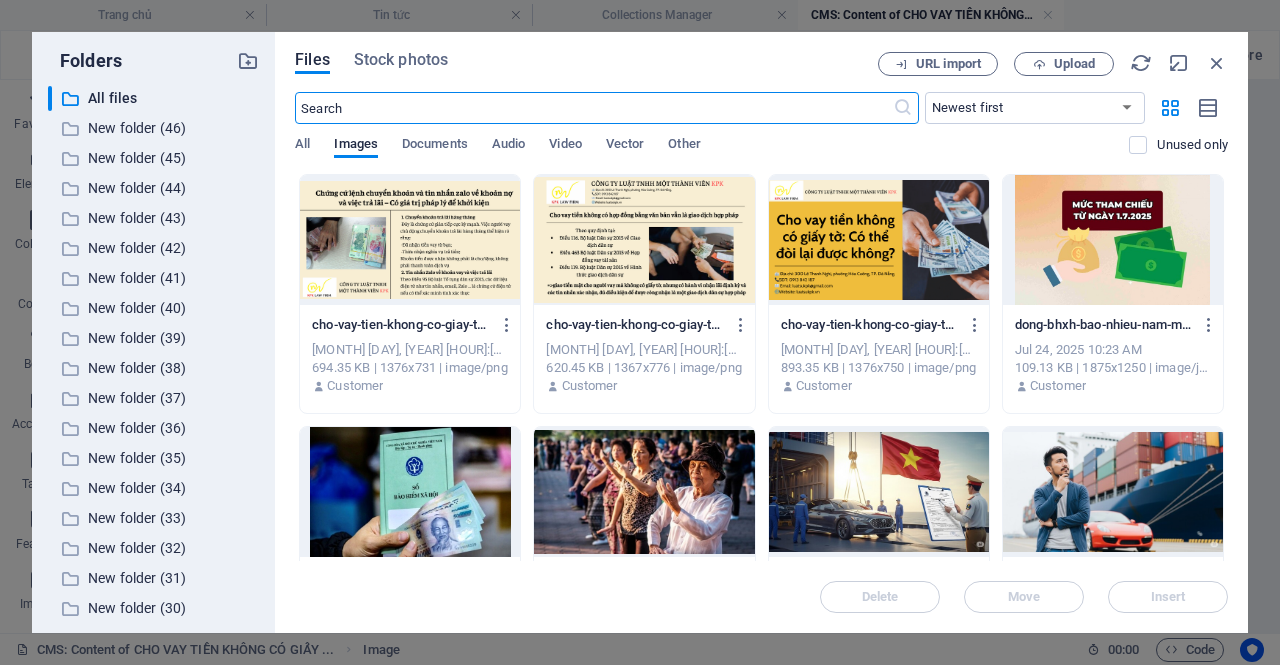 scroll, scrollTop: 0, scrollLeft: 0, axis: both 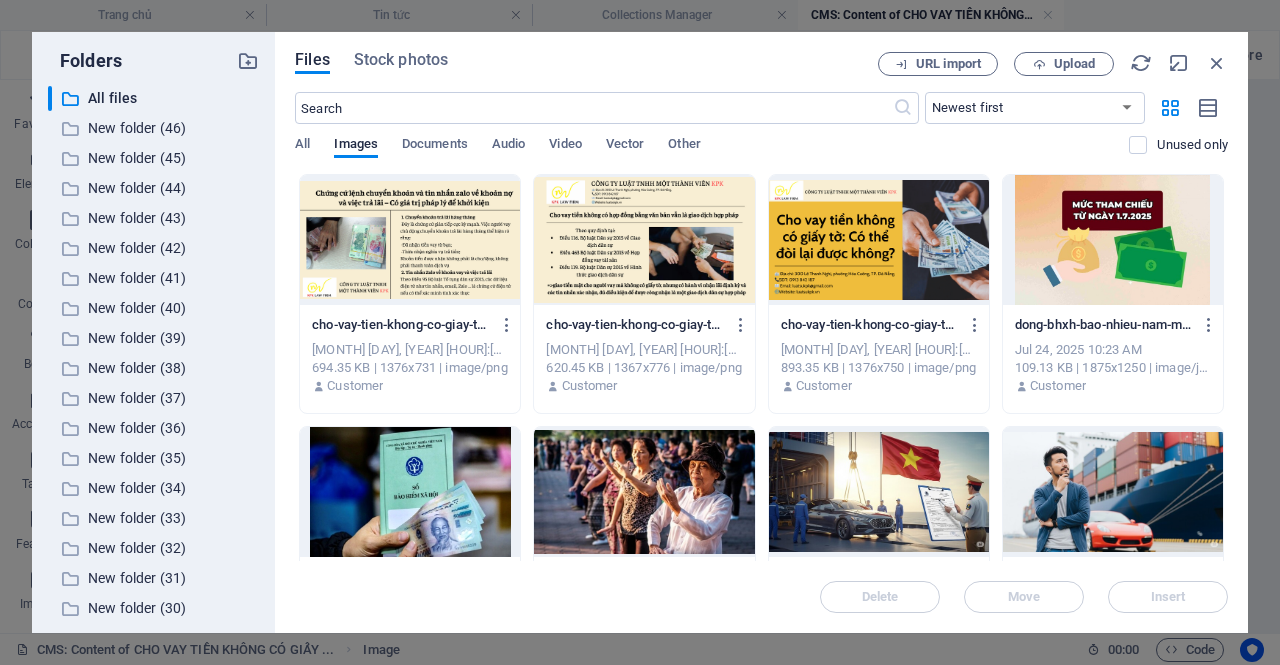 click at bounding box center [644, 240] 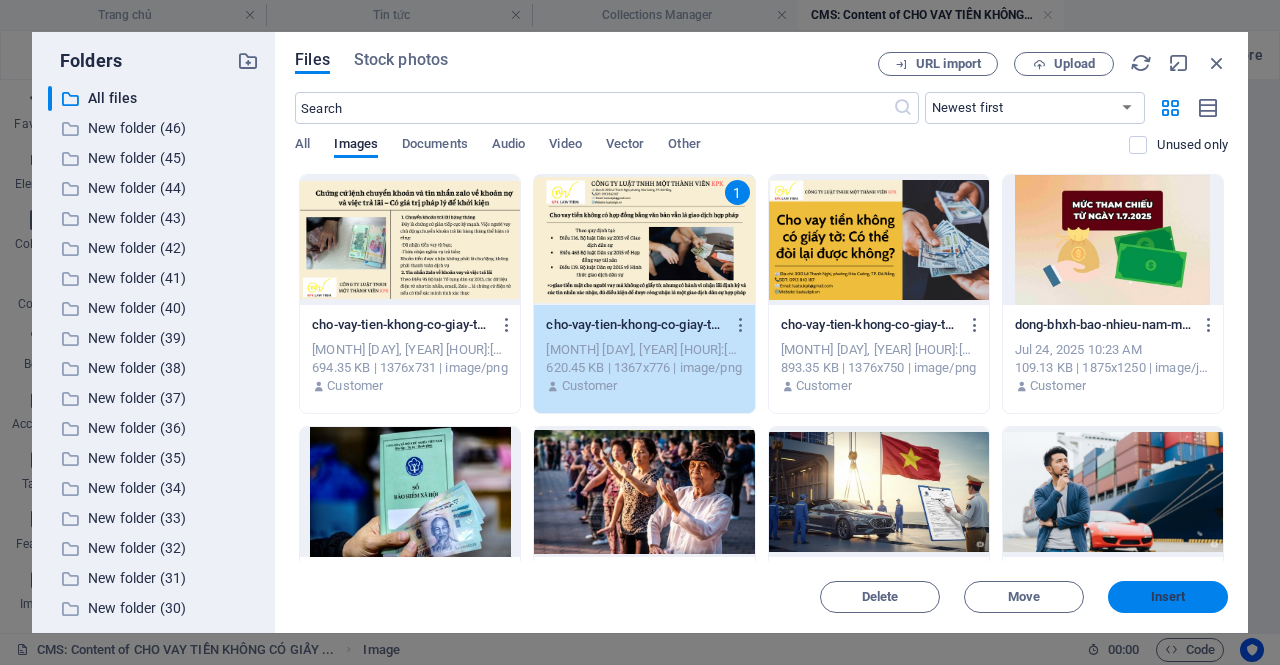 click on "Insert" at bounding box center (1168, 597) 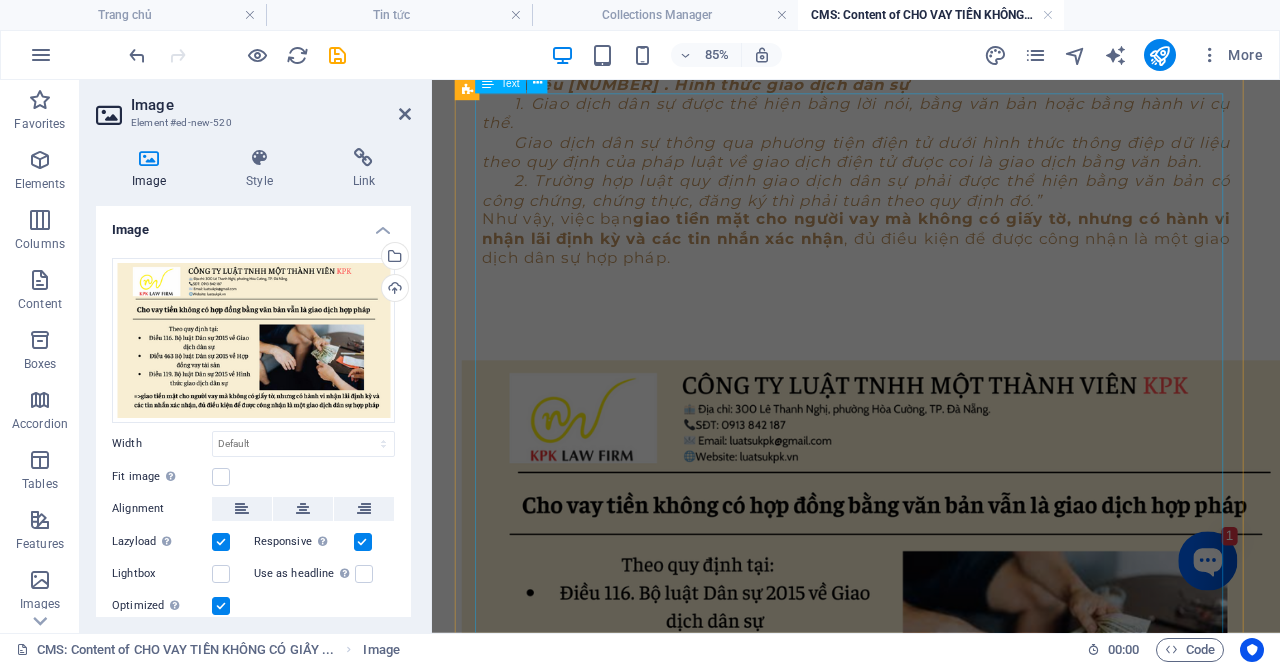scroll, scrollTop: 1016, scrollLeft: 0, axis: vertical 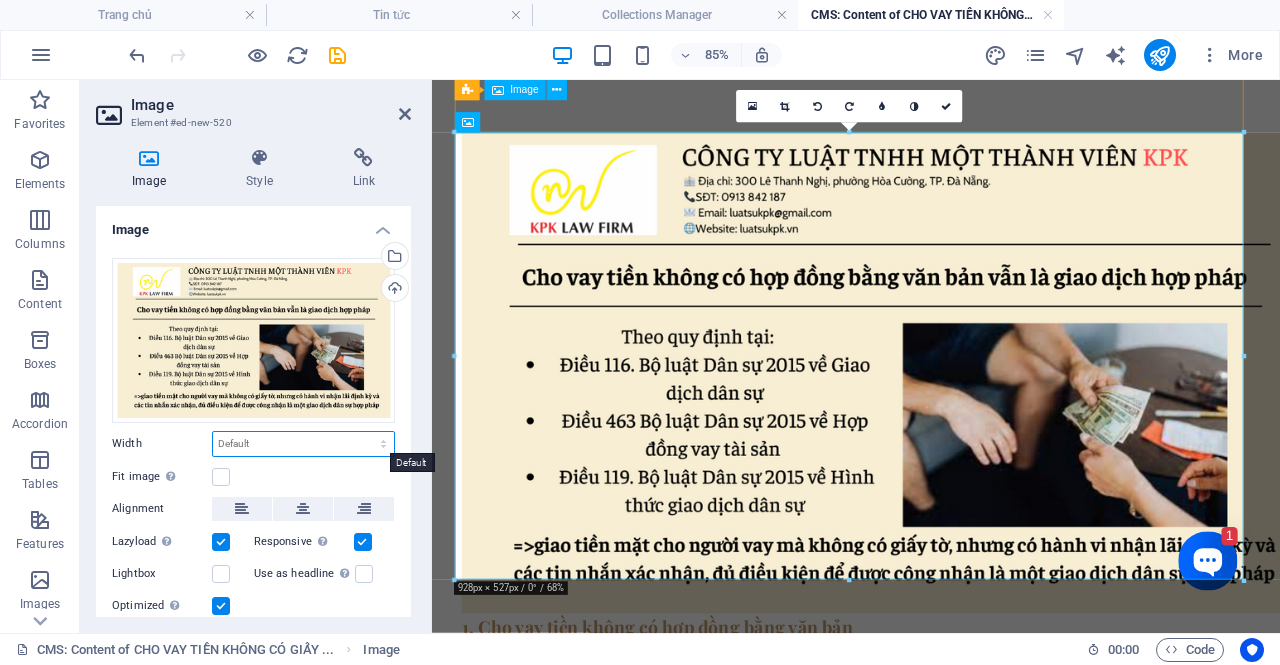 click on "Default auto px rem % em vh vw" at bounding box center [303, 444] 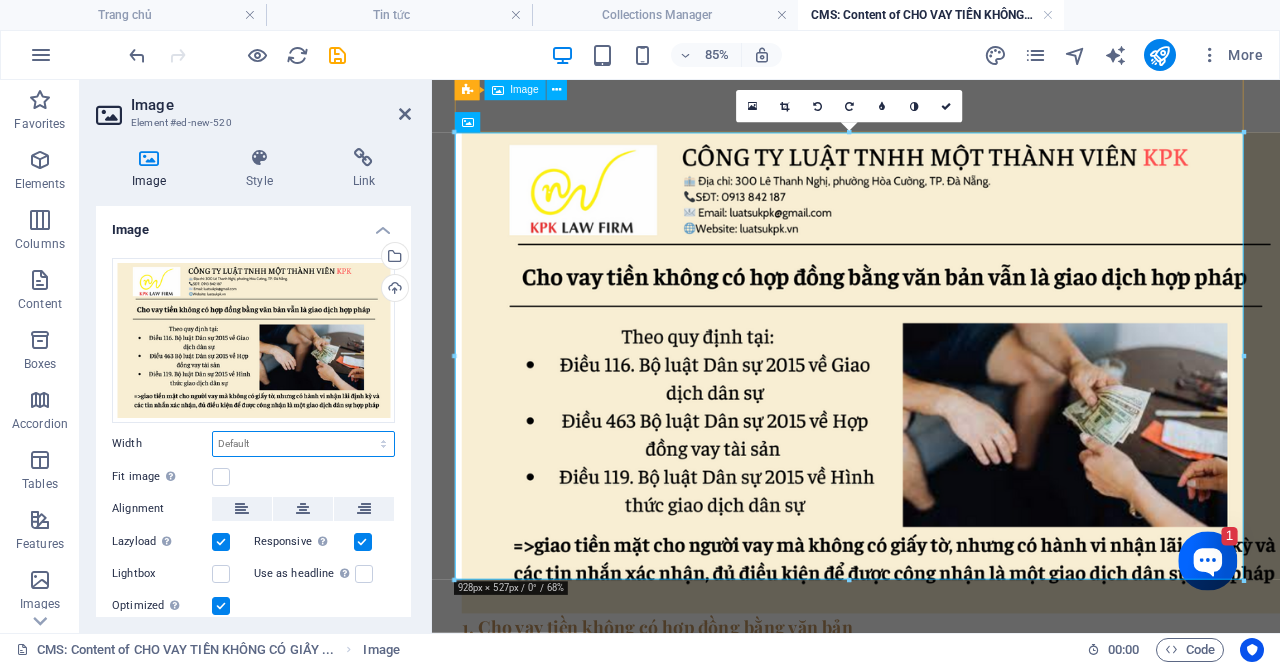 select on "%" 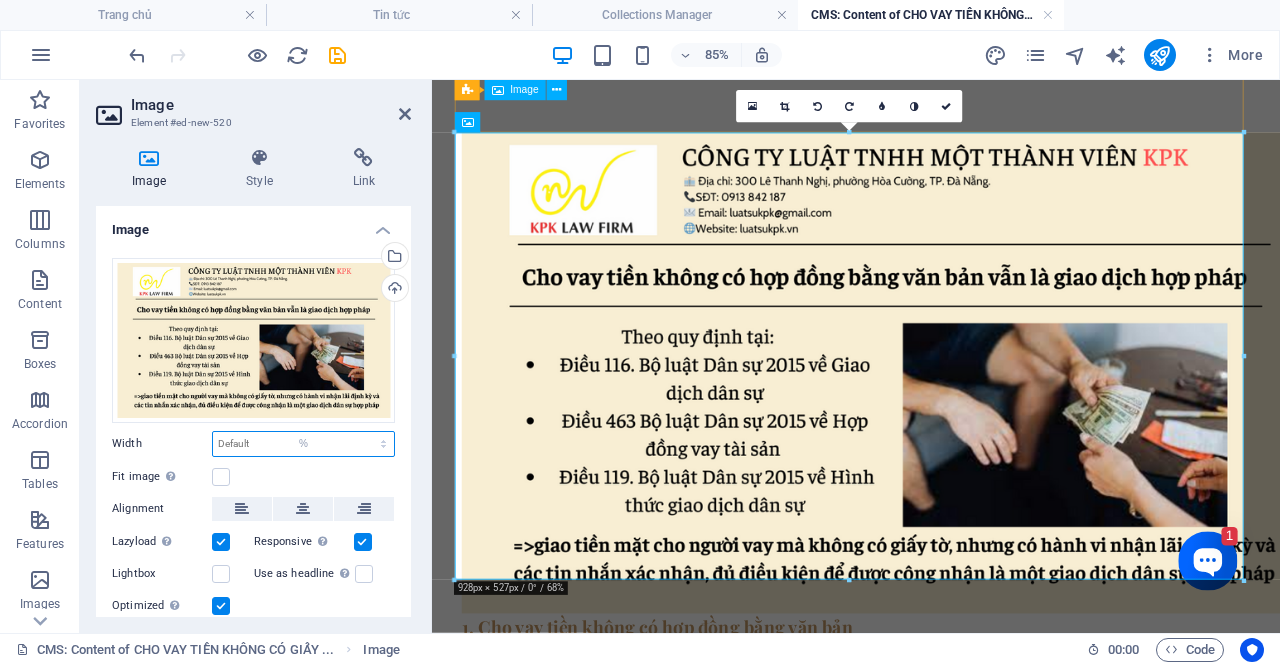 click on "Default auto px rem % em vh vw" at bounding box center (303, 444) 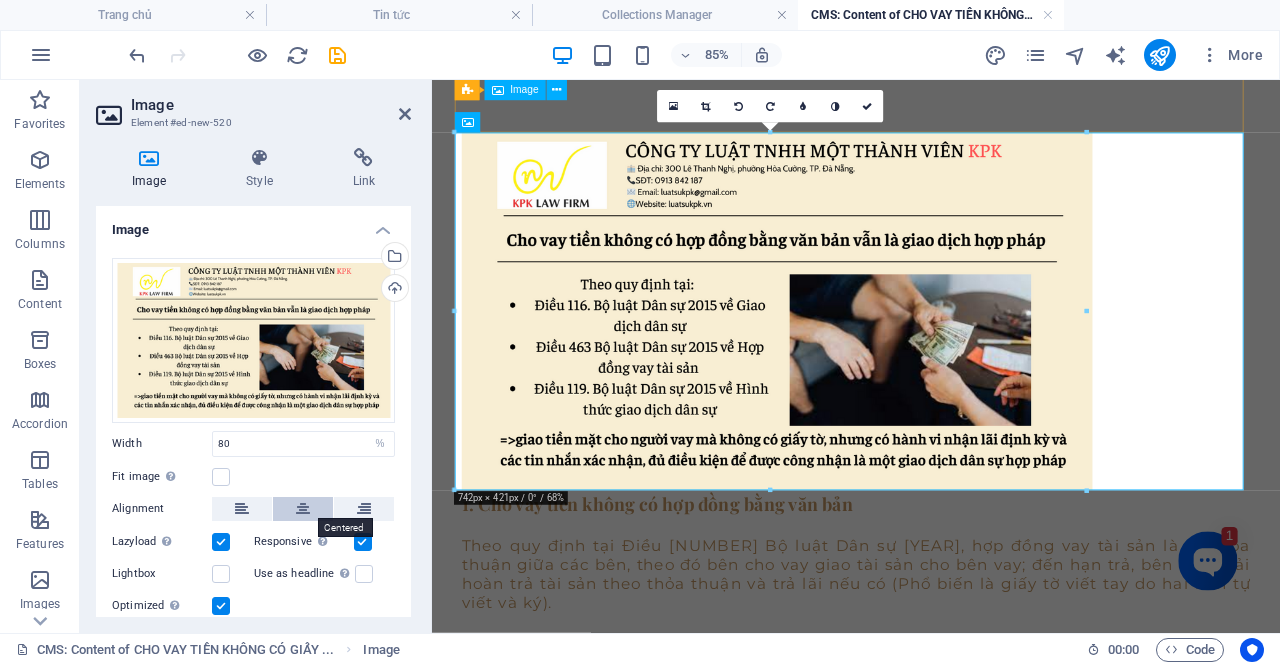 click at bounding box center [303, 509] 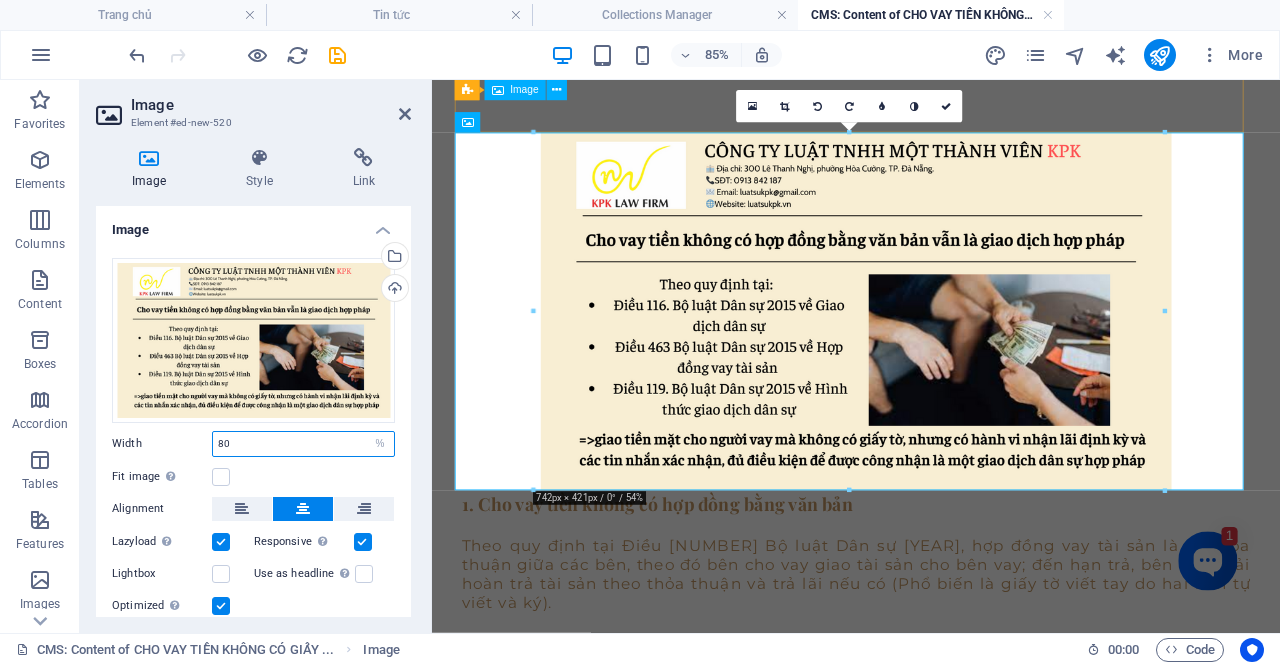 click on "80" at bounding box center [303, 444] 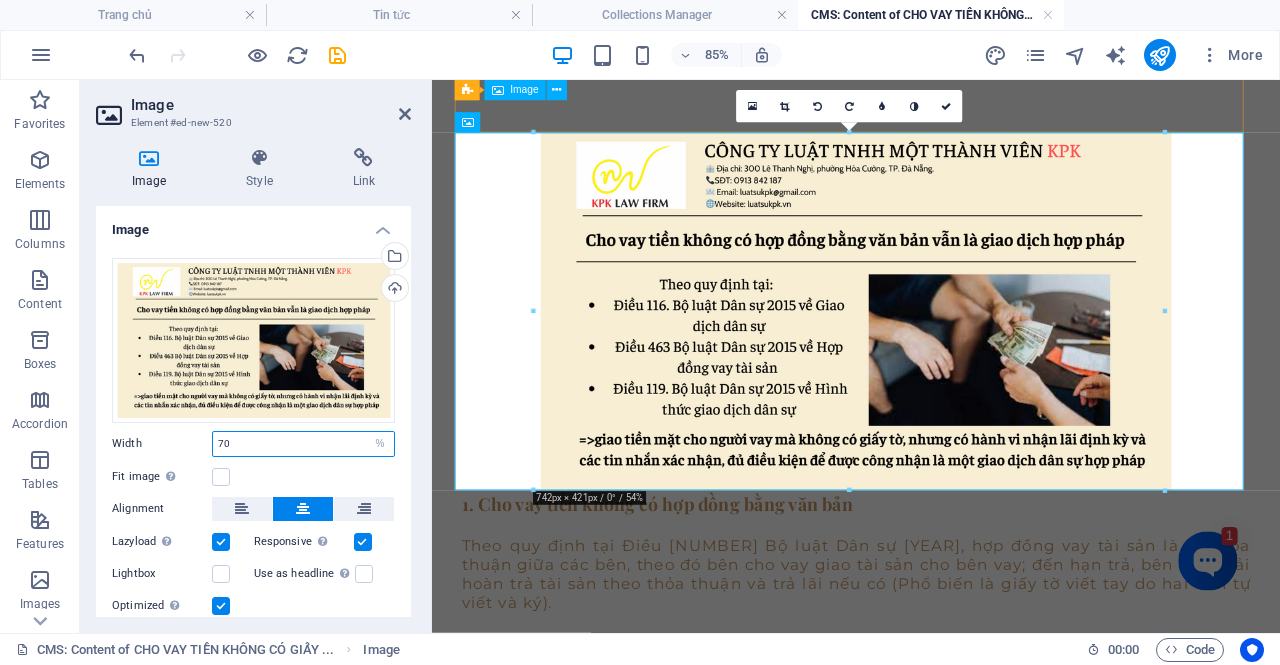 type on "70" 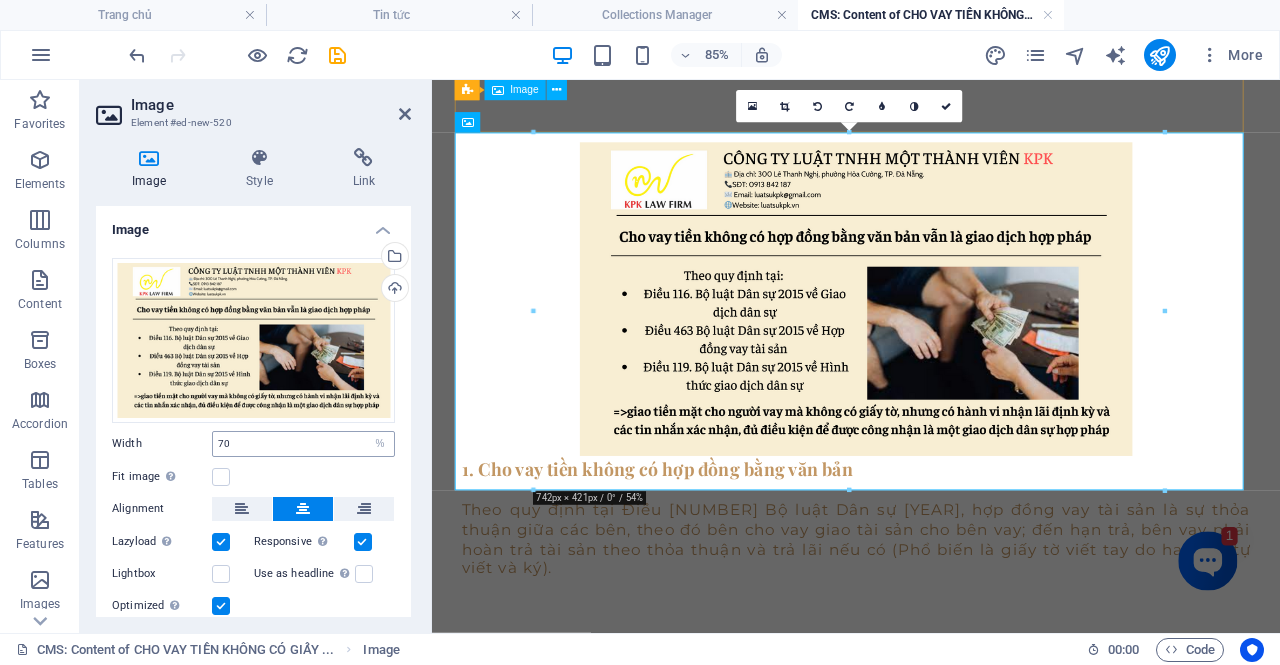 scroll, scrollTop: 981, scrollLeft: 0, axis: vertical 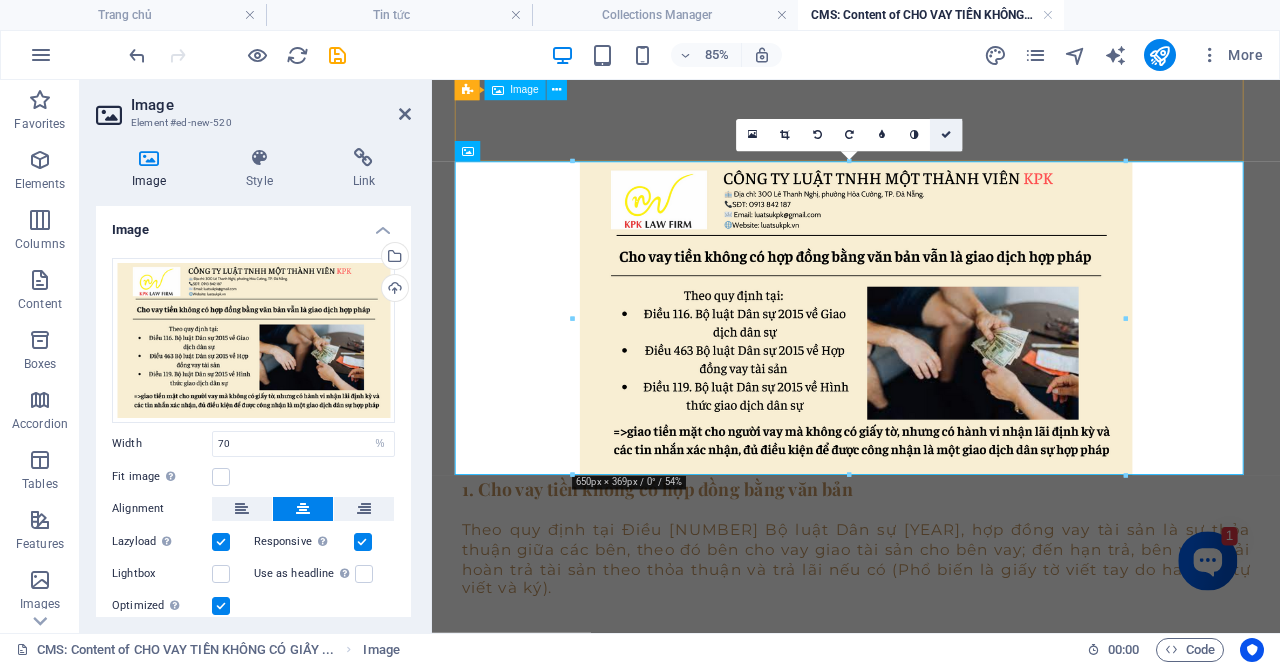 click at bounding box center [946, 135] 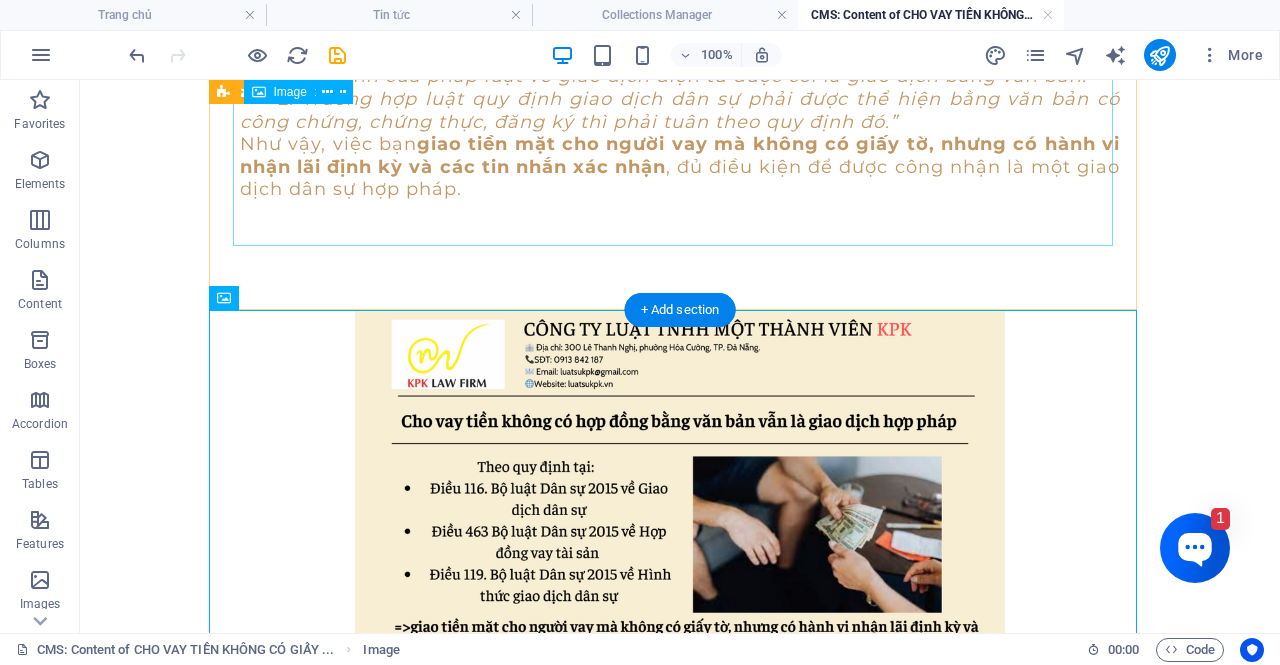 scroll, scrollTop: 856, scrollLeft: 0, axis: vertical 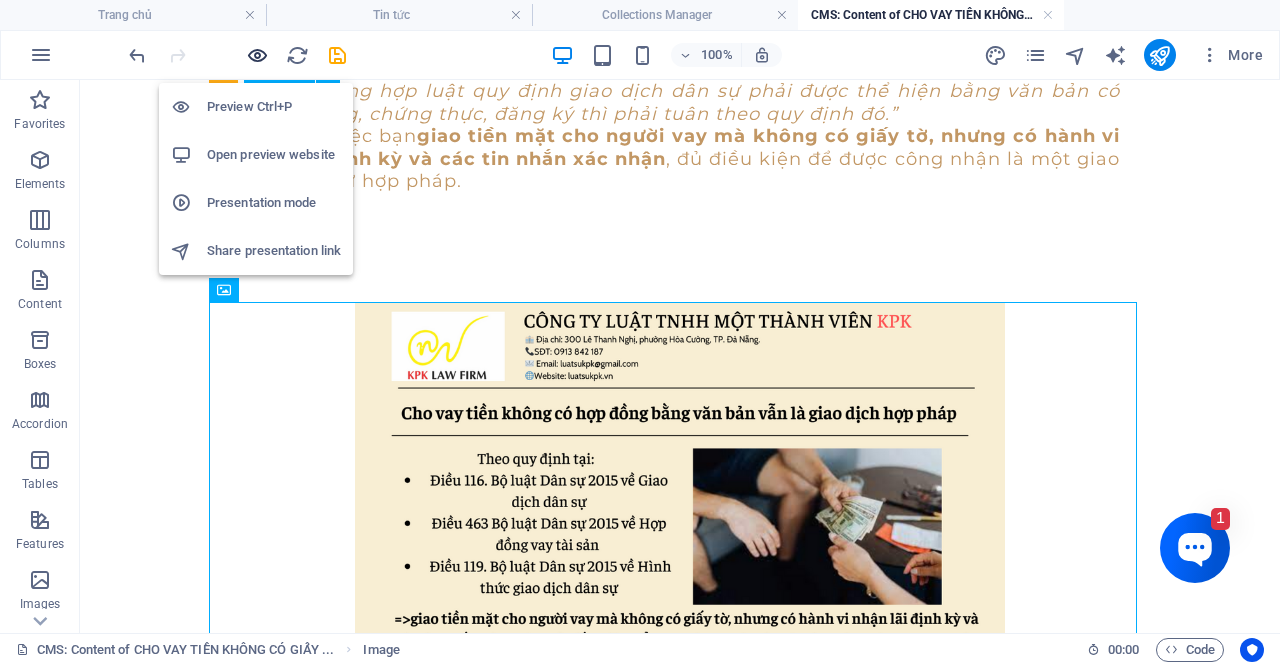 click at bounding box center [257, 55] 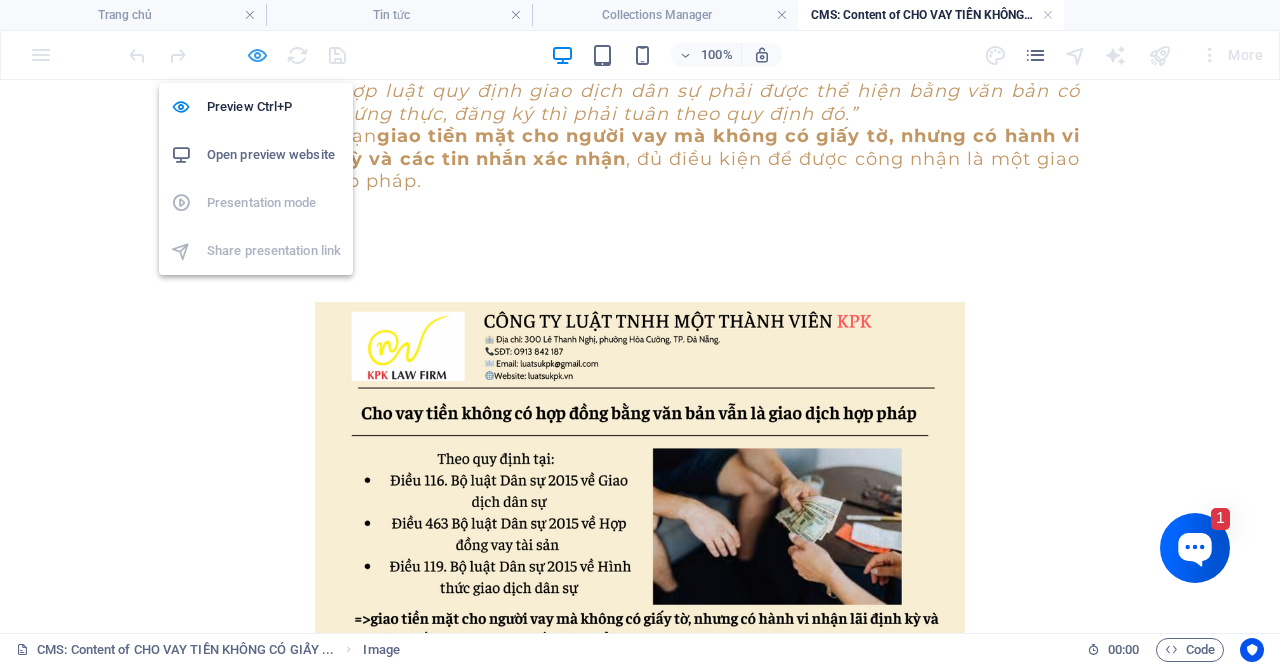 click at bounding box center (257, 55) 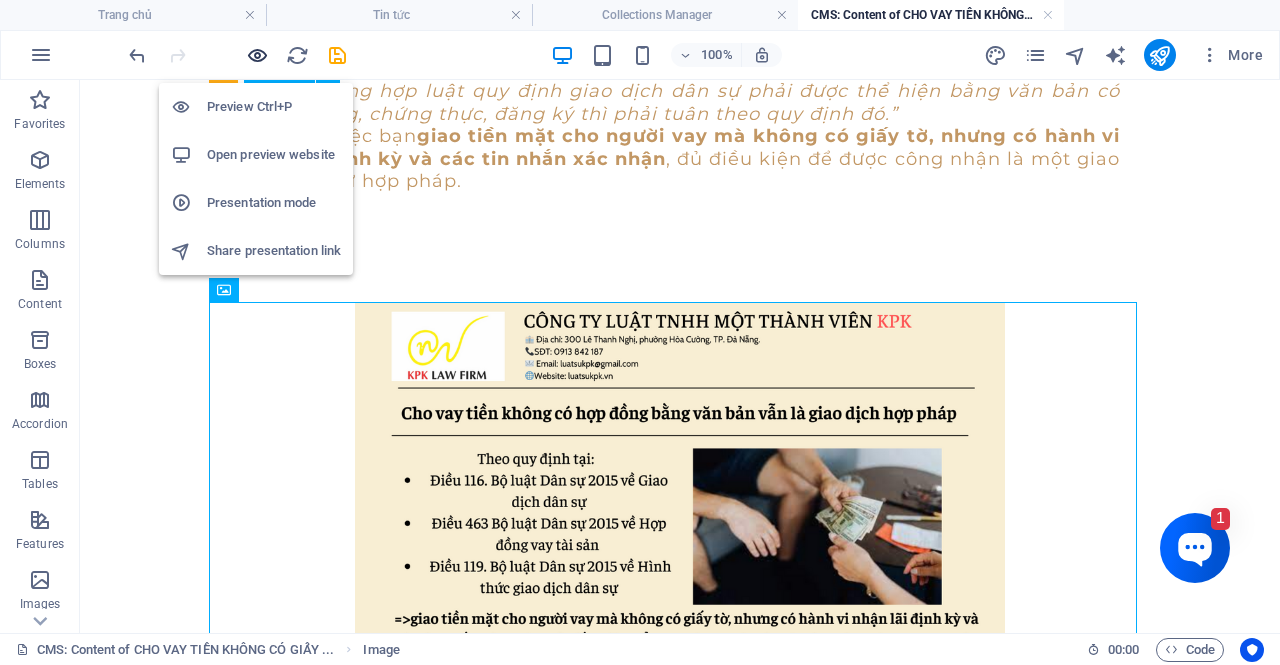 click at bounding box center (257, 55) 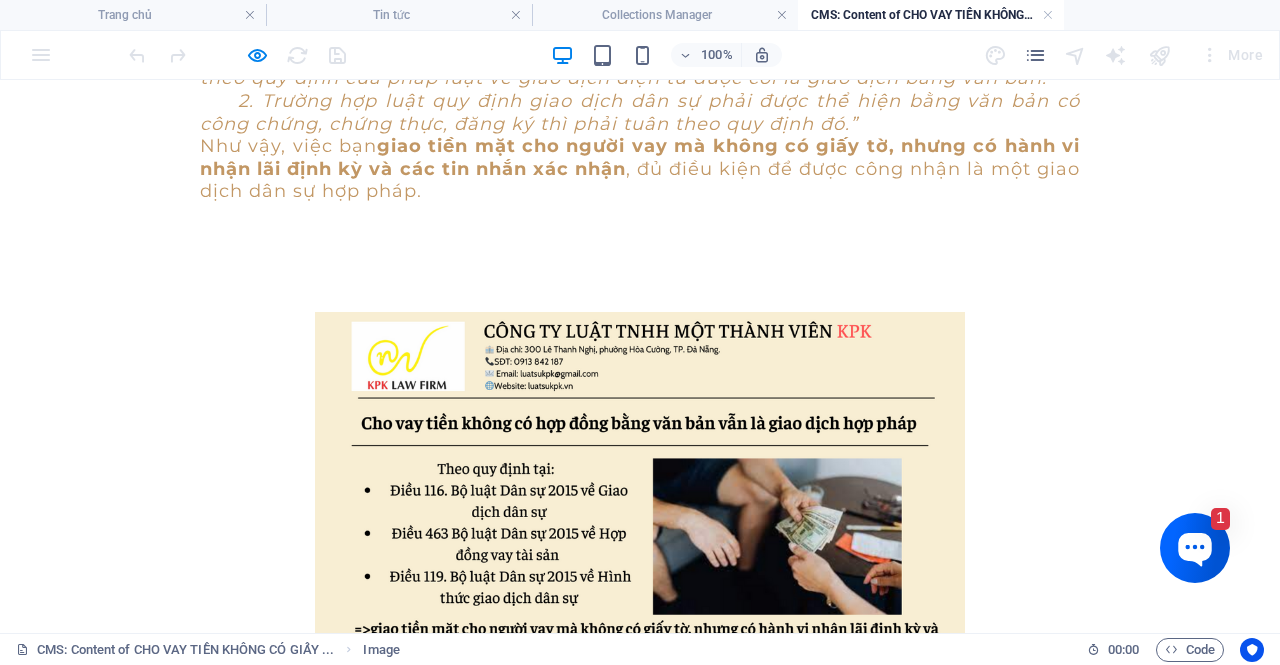 scroll, scrollTop: 831, scrollLeft: 0, axis: vertical 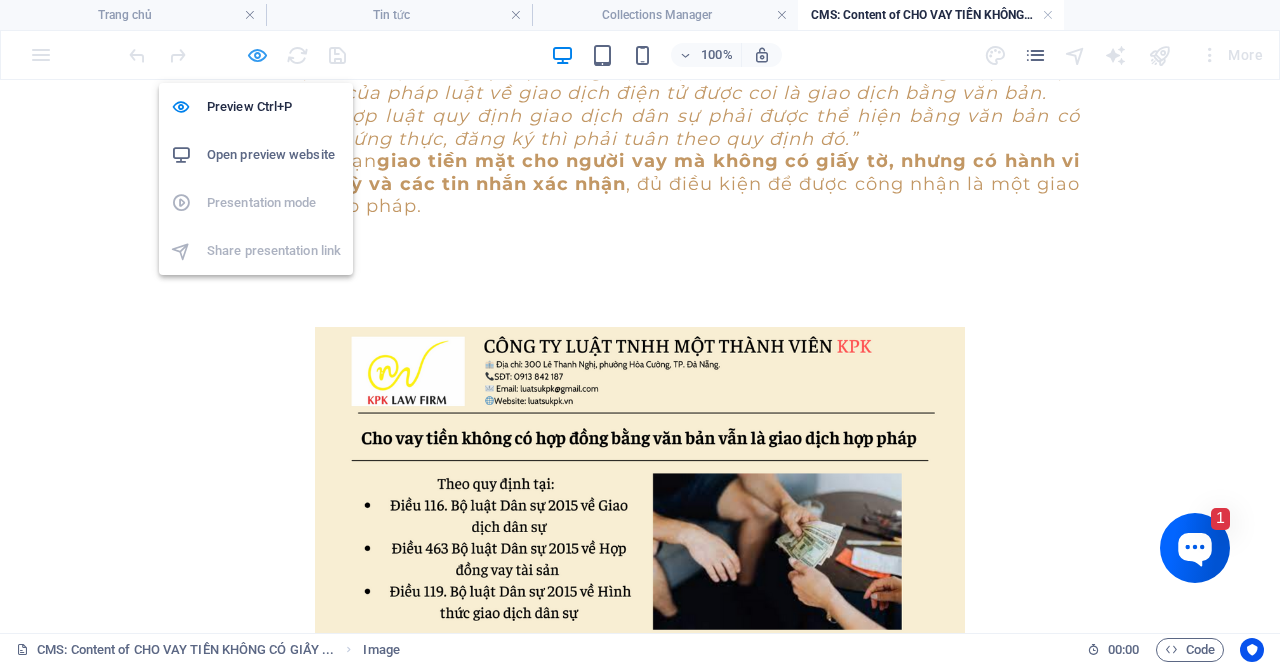 click at bounding box center (257, 55) 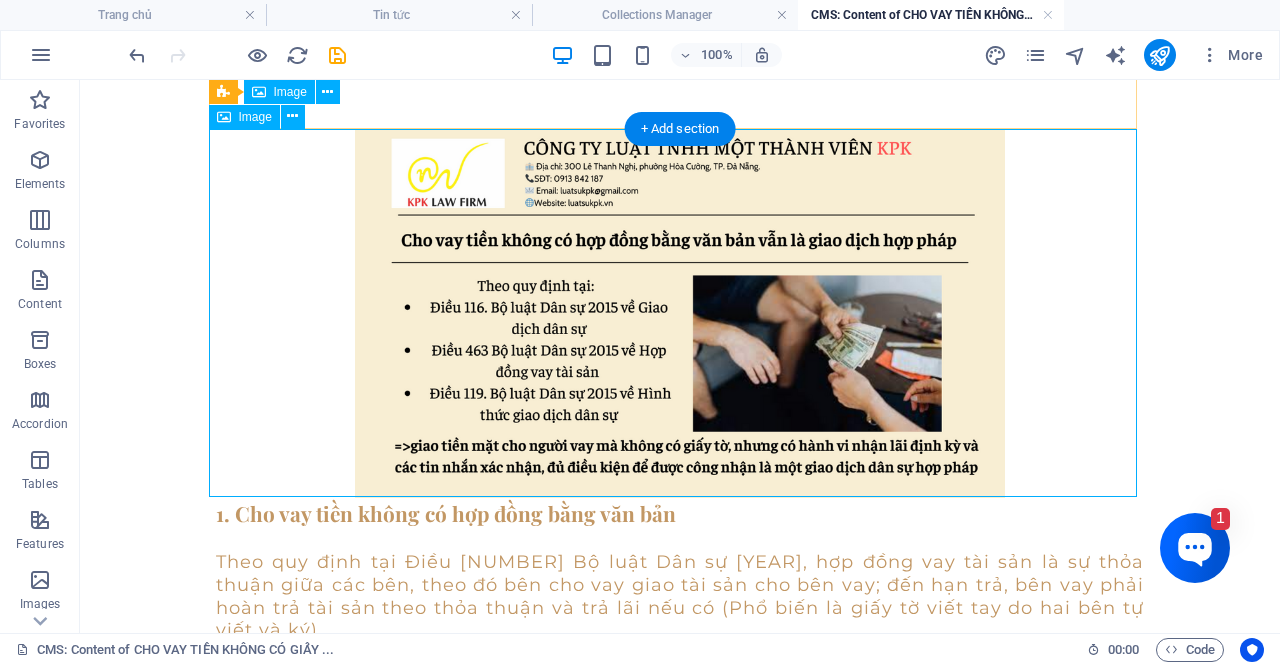 scroll, scrollTop: 1079, scrollLeft: 0, axis: vertical 